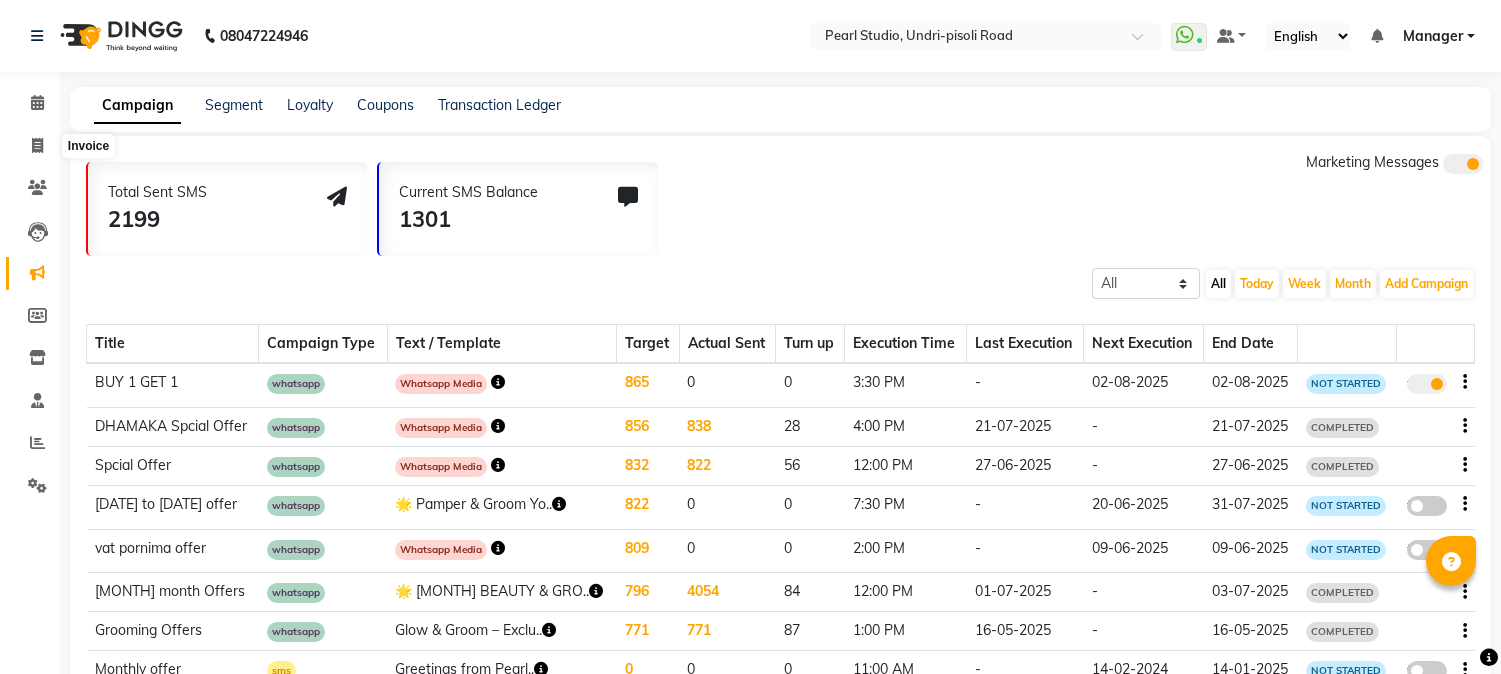 scroll, scrollTop: 0, scrollLeft: 0, axis: both 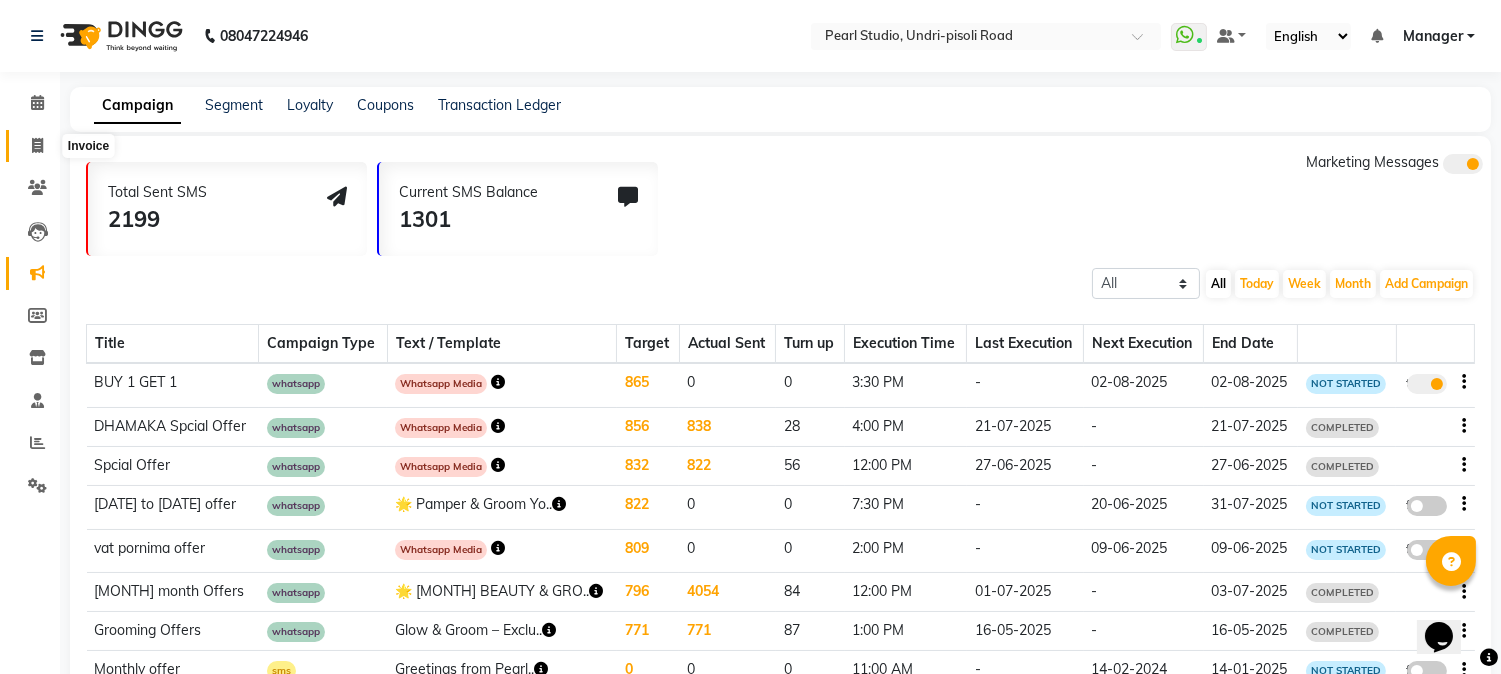 drag, startPoint x: 0, startPoint y: 0, endPoint x: 38, endPoint y: 151, distance: 155.70805 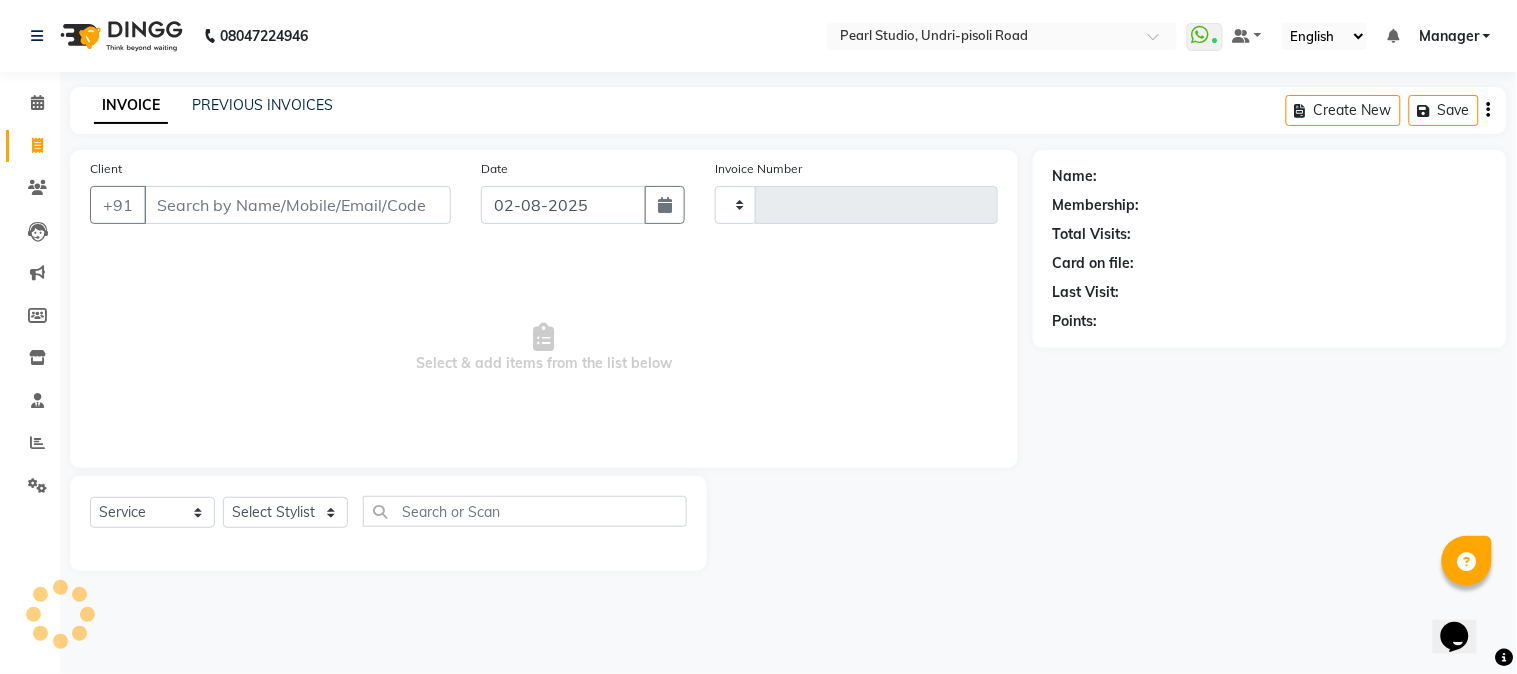 type on "0470" 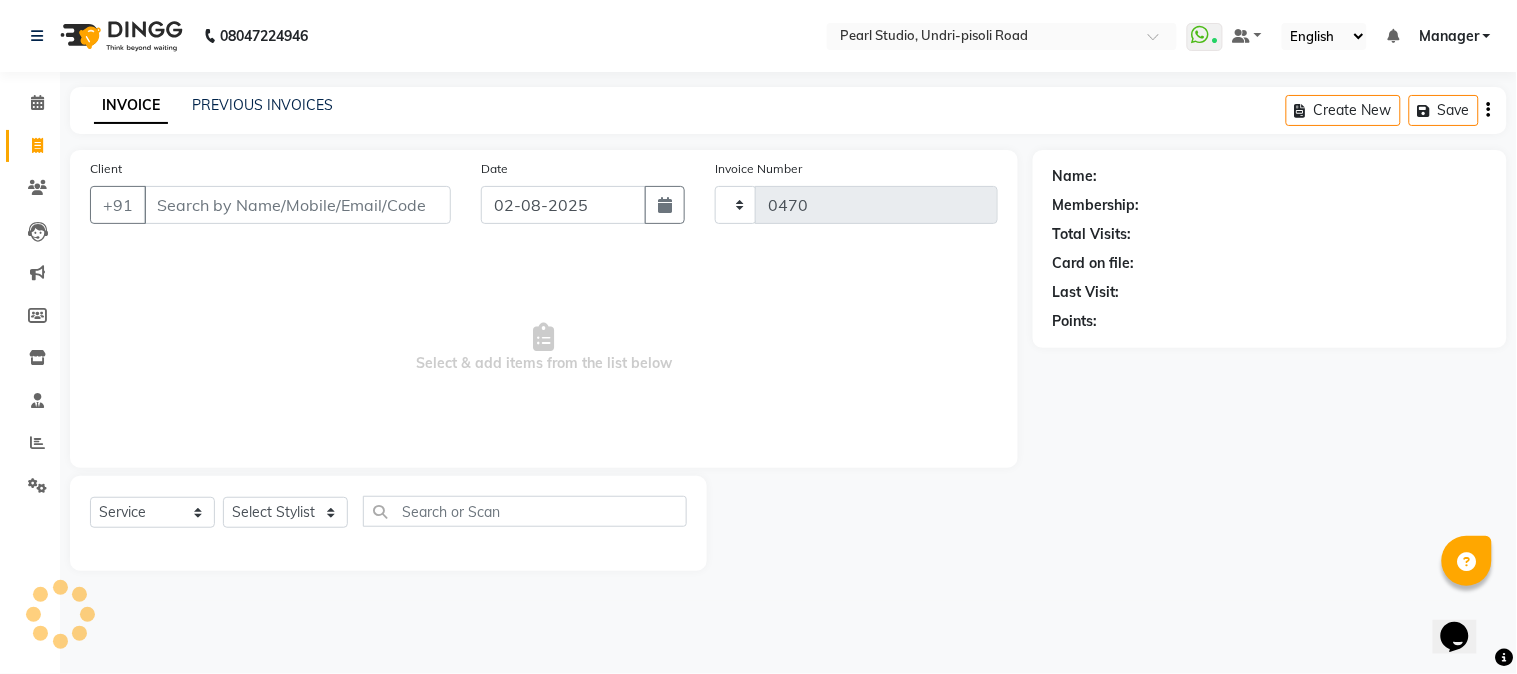 select on "5290" 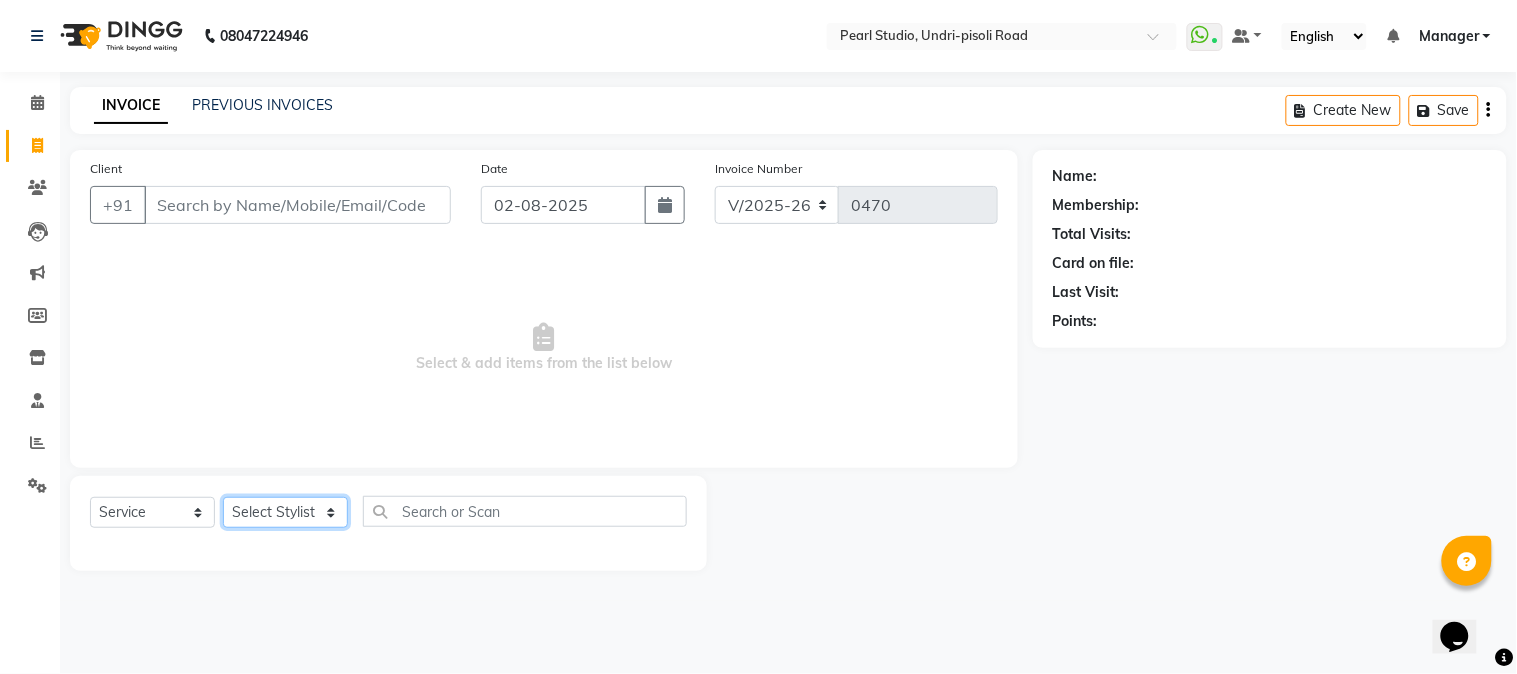 click on "Select Stylist Manager Nikhil Gulhane Nitu Rai Pratik Pratima Akshay Sonawane Sabita Pariyar Sahil Samundra Thapa" 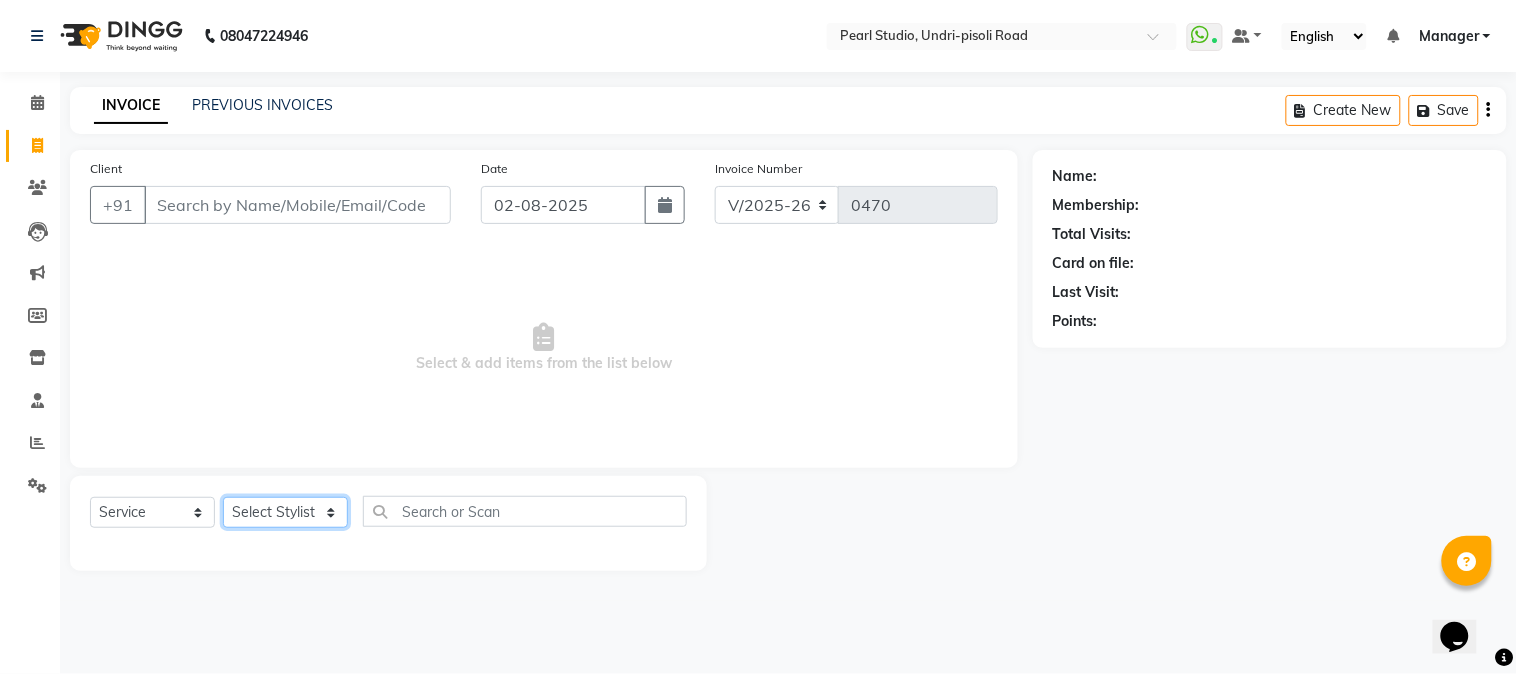 select on "71778" 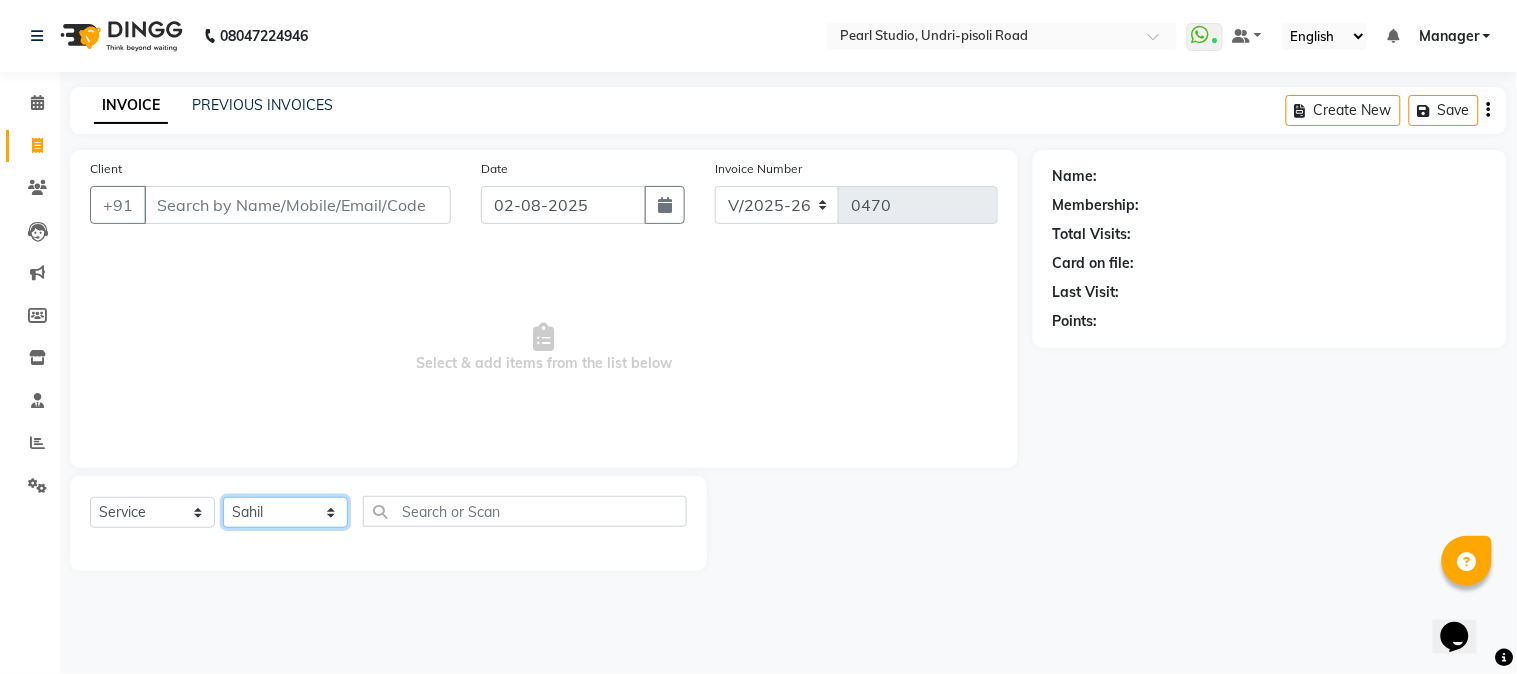 click on "Select Stylist Manager Nikhil Gulhane Nitu Rai Pratik Pratima Akshay Sonawane Sabita Pariyar Sahil Samundra Thapa" 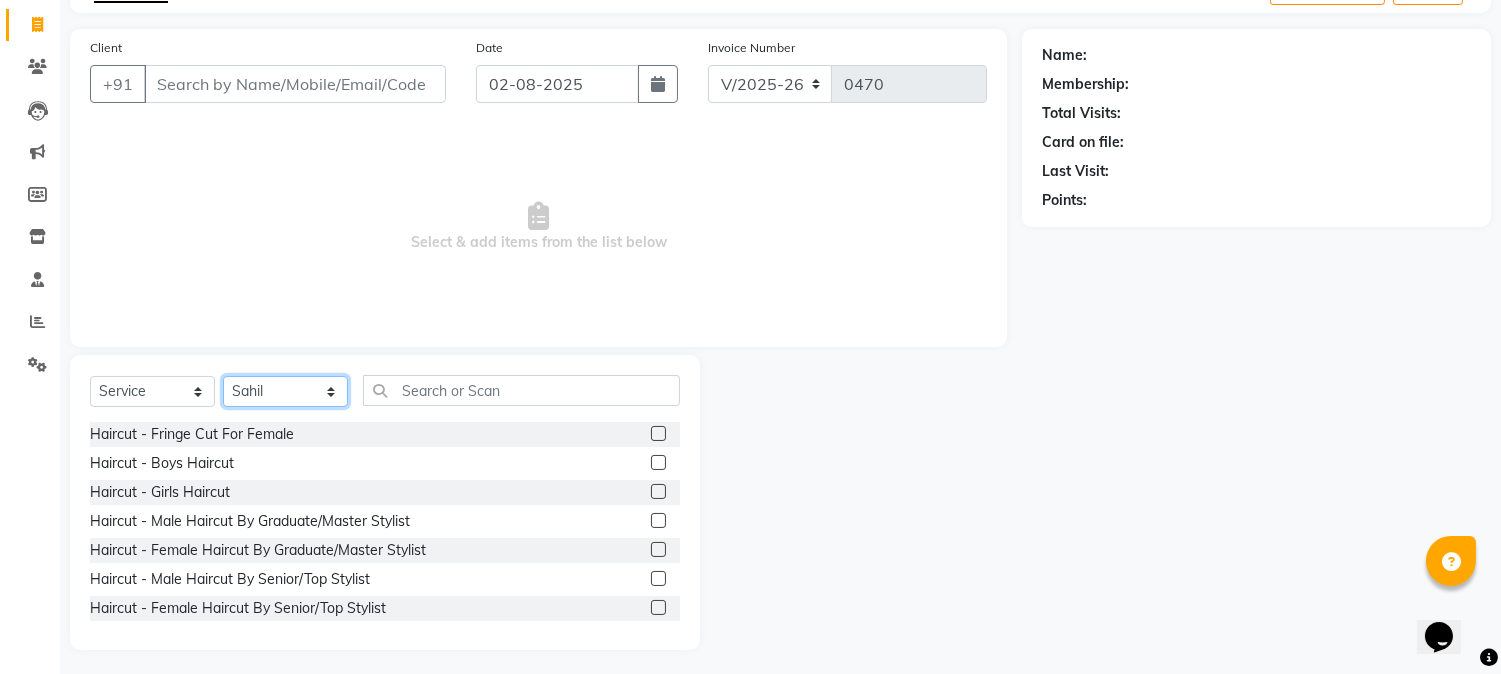 scroll, scrollTop: 126, scrollLeft: 0, axis: vertical 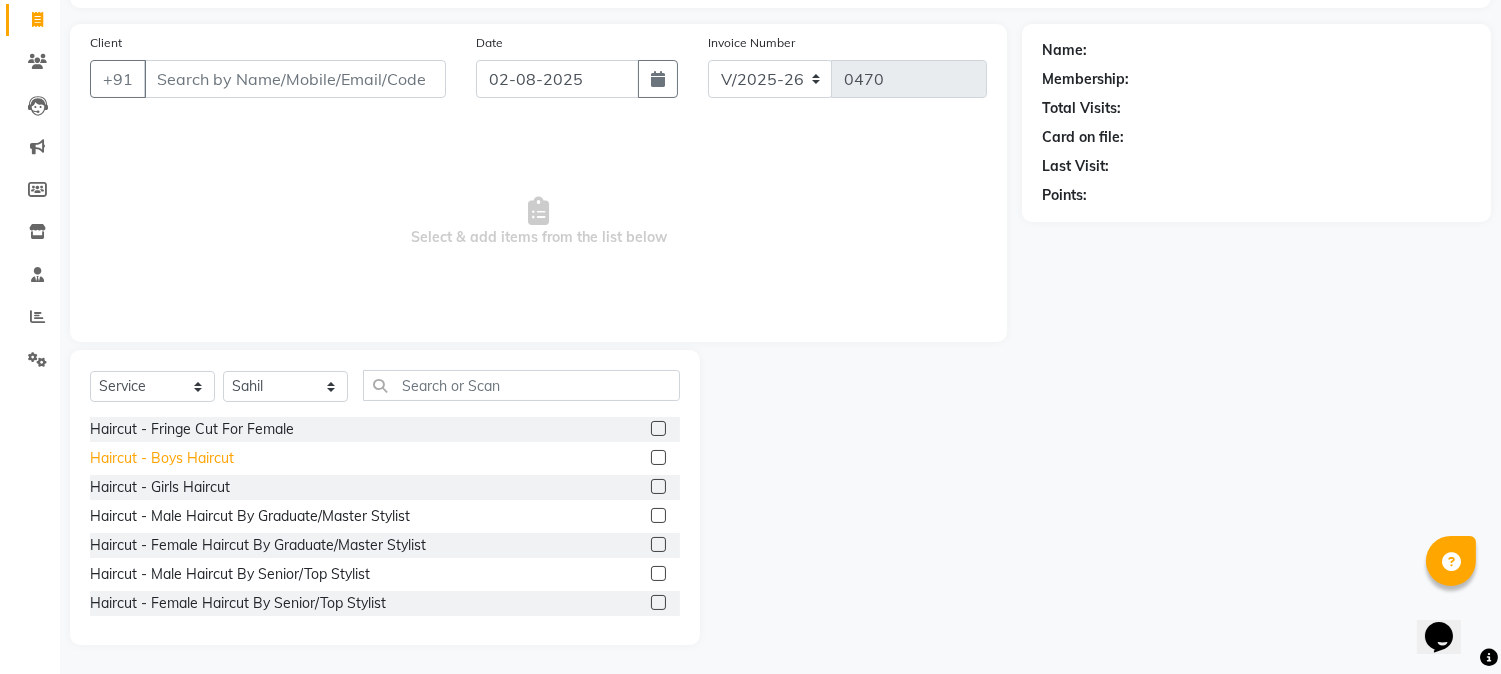 click on "Haircut  - Boys Haircut" 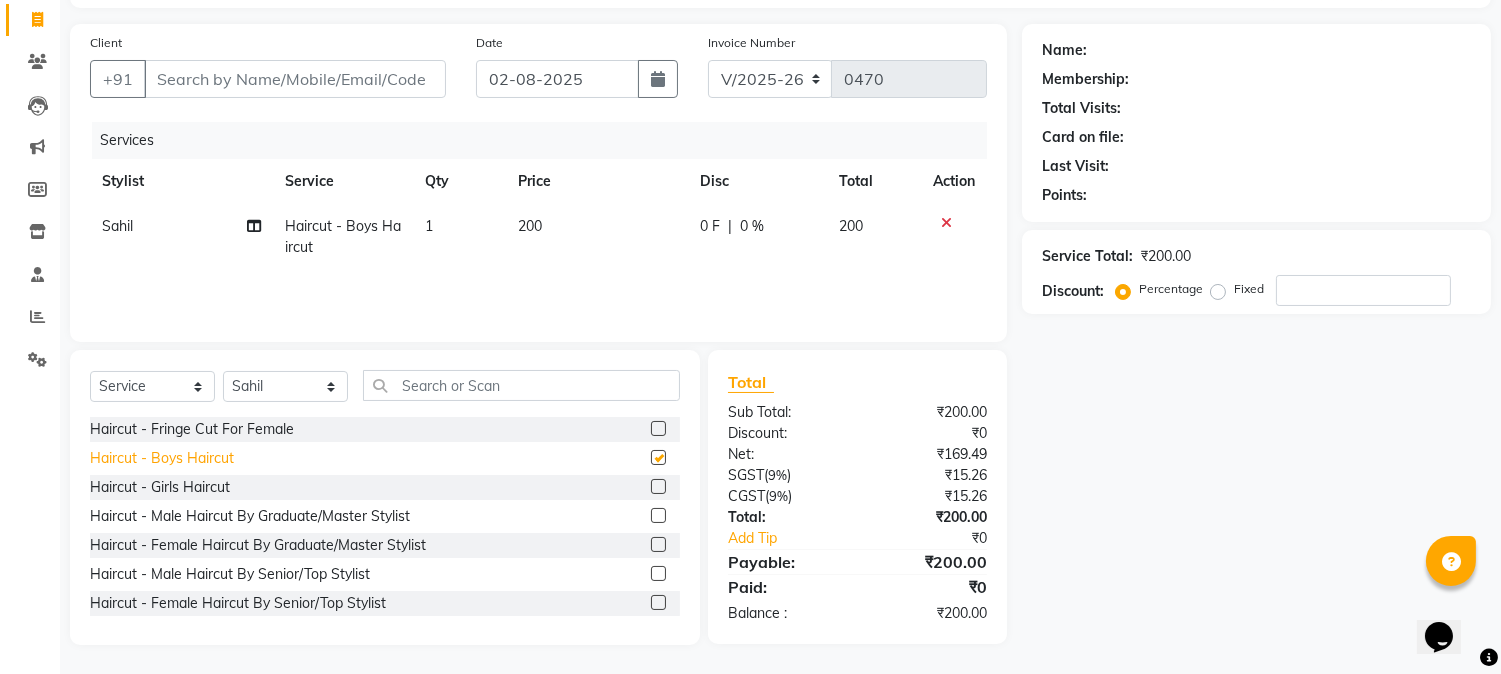 checkbox on "false" 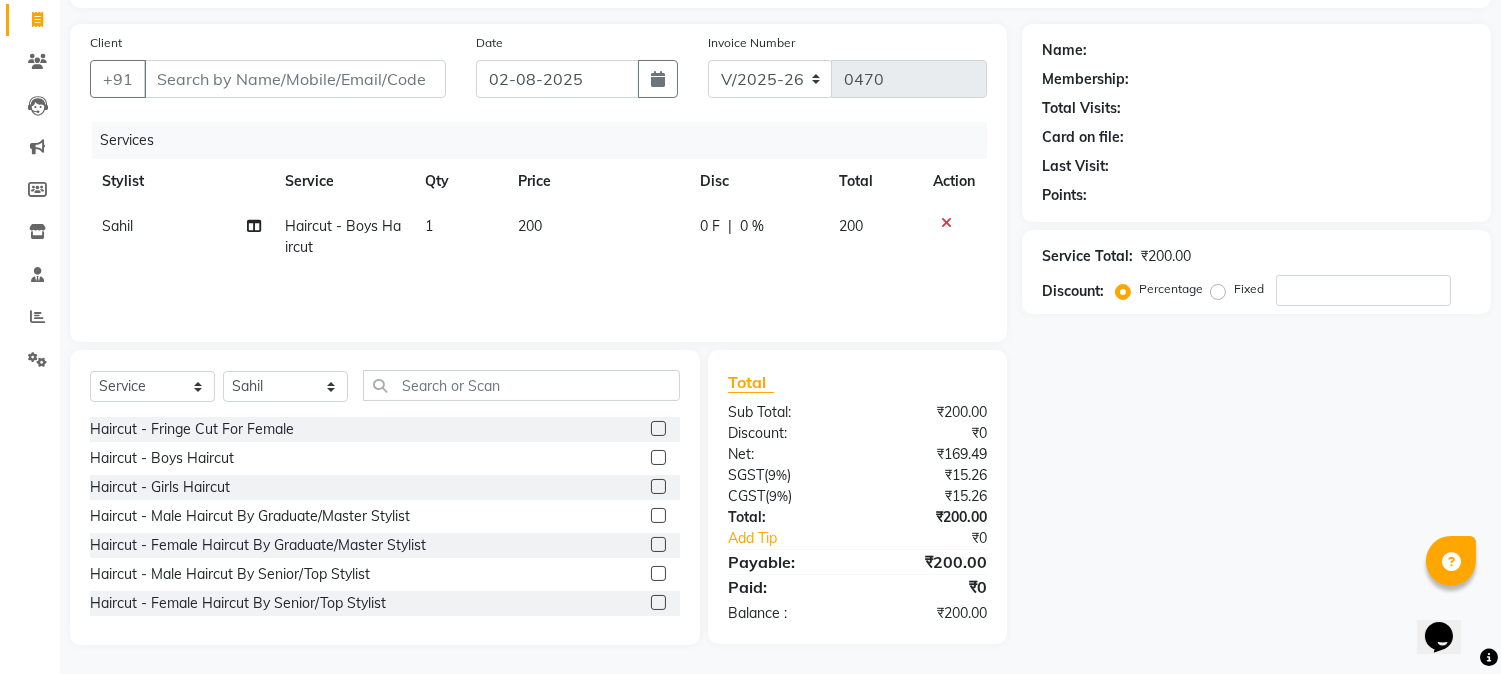 click on "200" 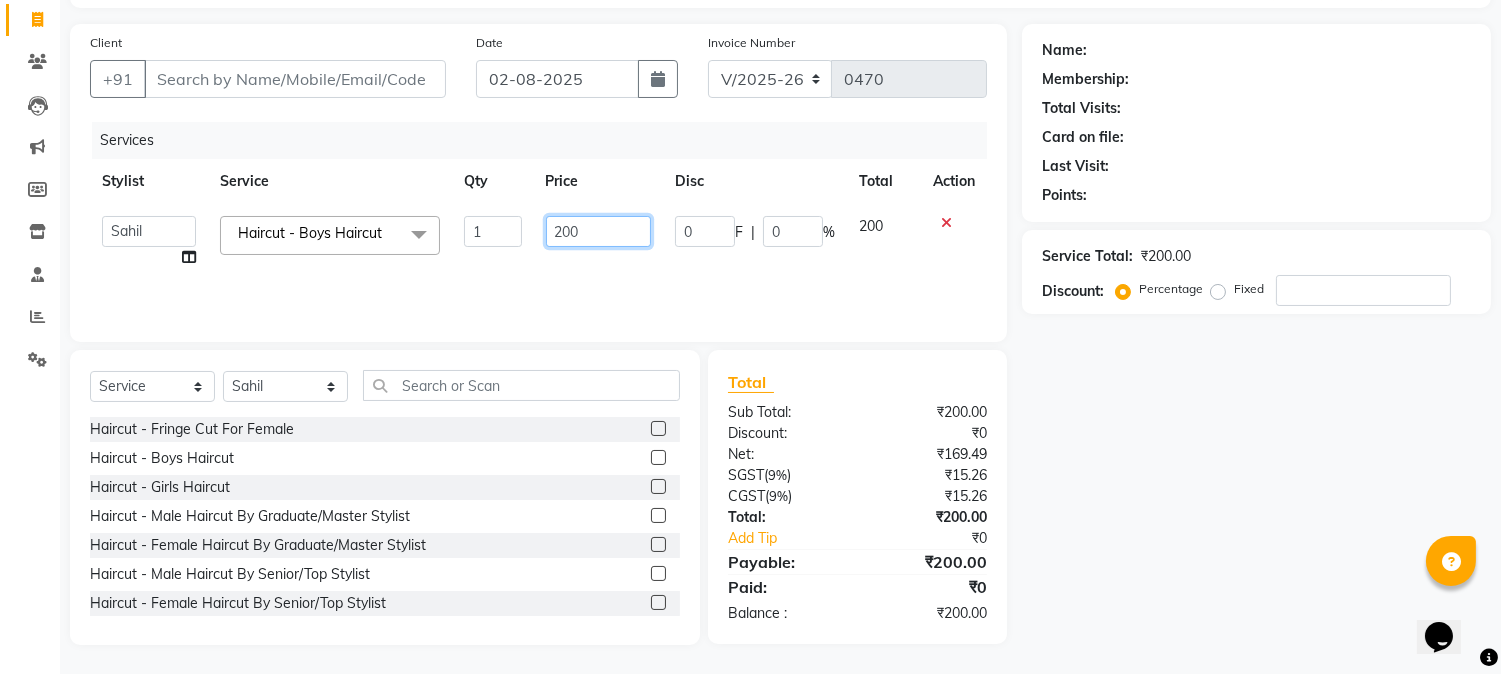 drag, startPoint x: 615, startPoint y: 230, endPoint x: 407, endPoint y: 224, distance: 208.08652 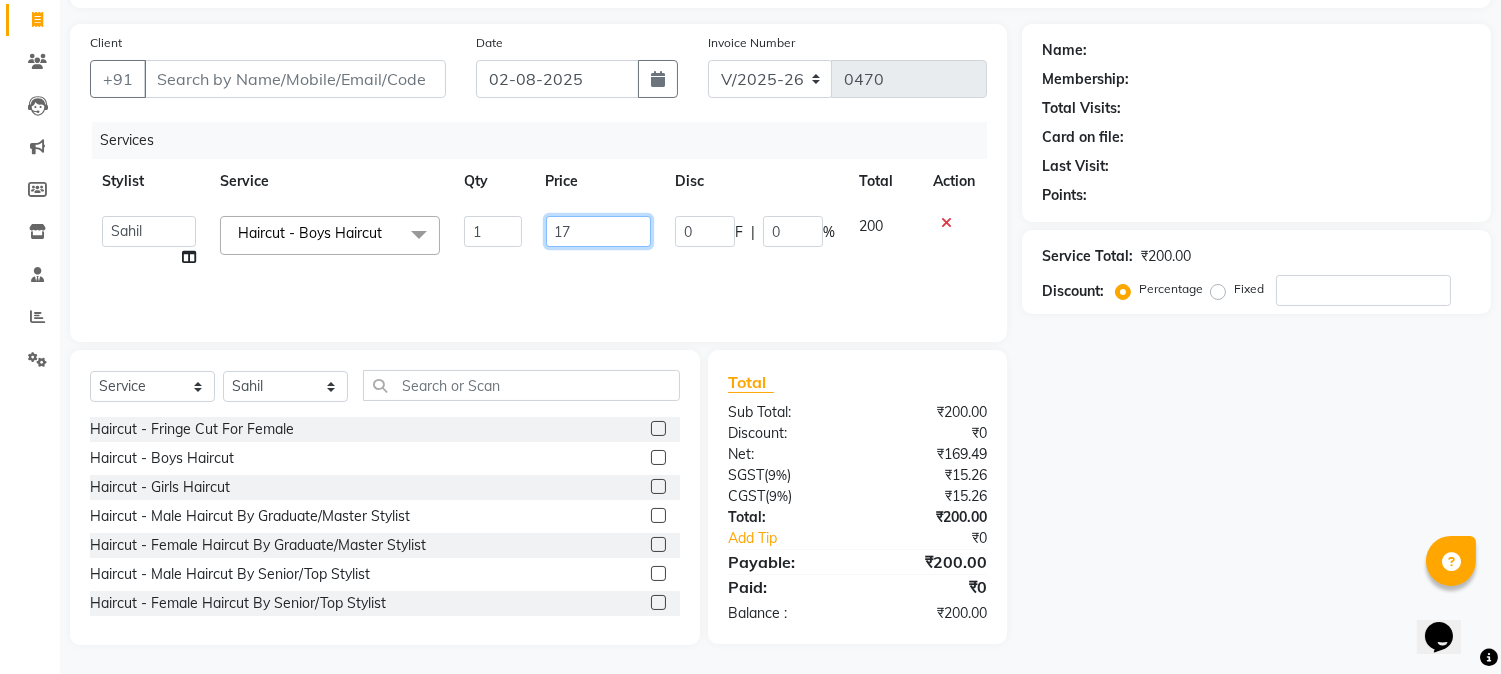 type on "170" 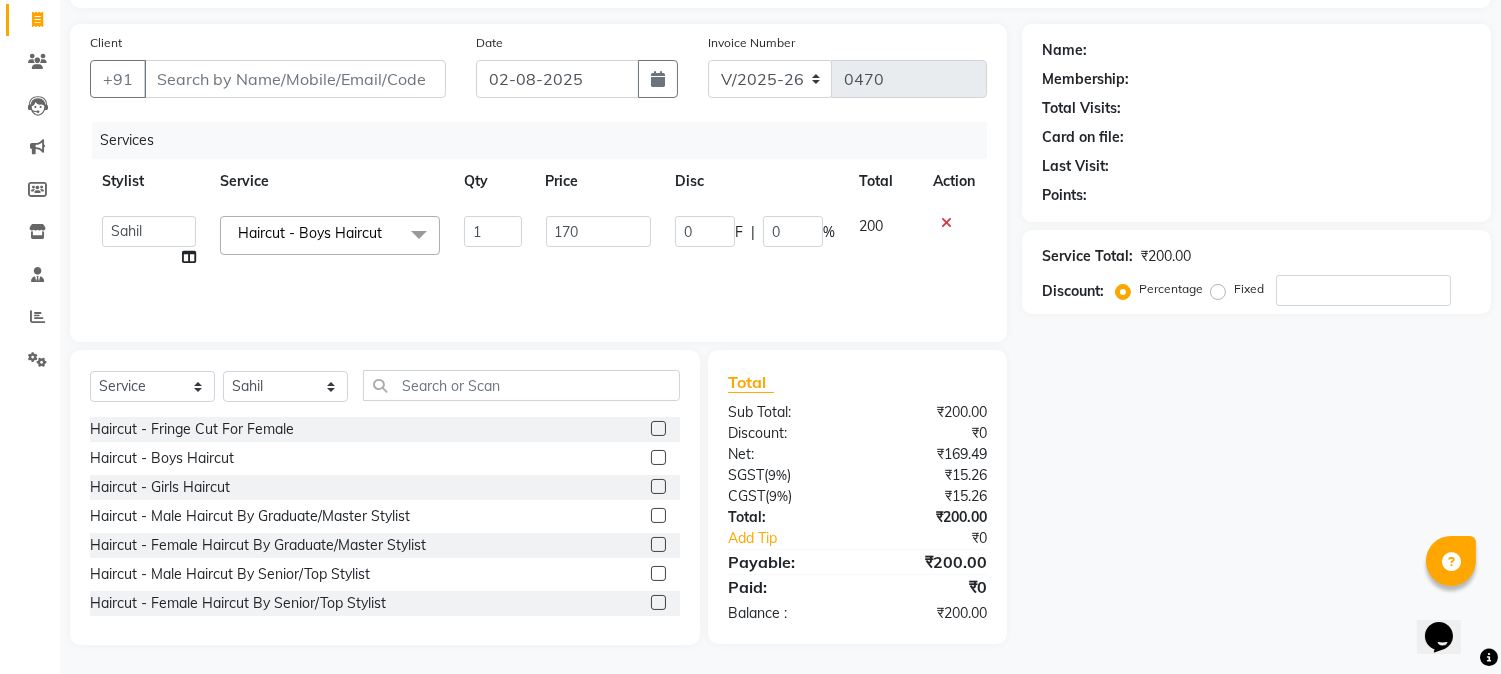click on "Name: Membership: Total Visits: Card on file: Last Visit:  Points:  Service Total:  ₹200.00  Discount:  Percentage   Fixed" 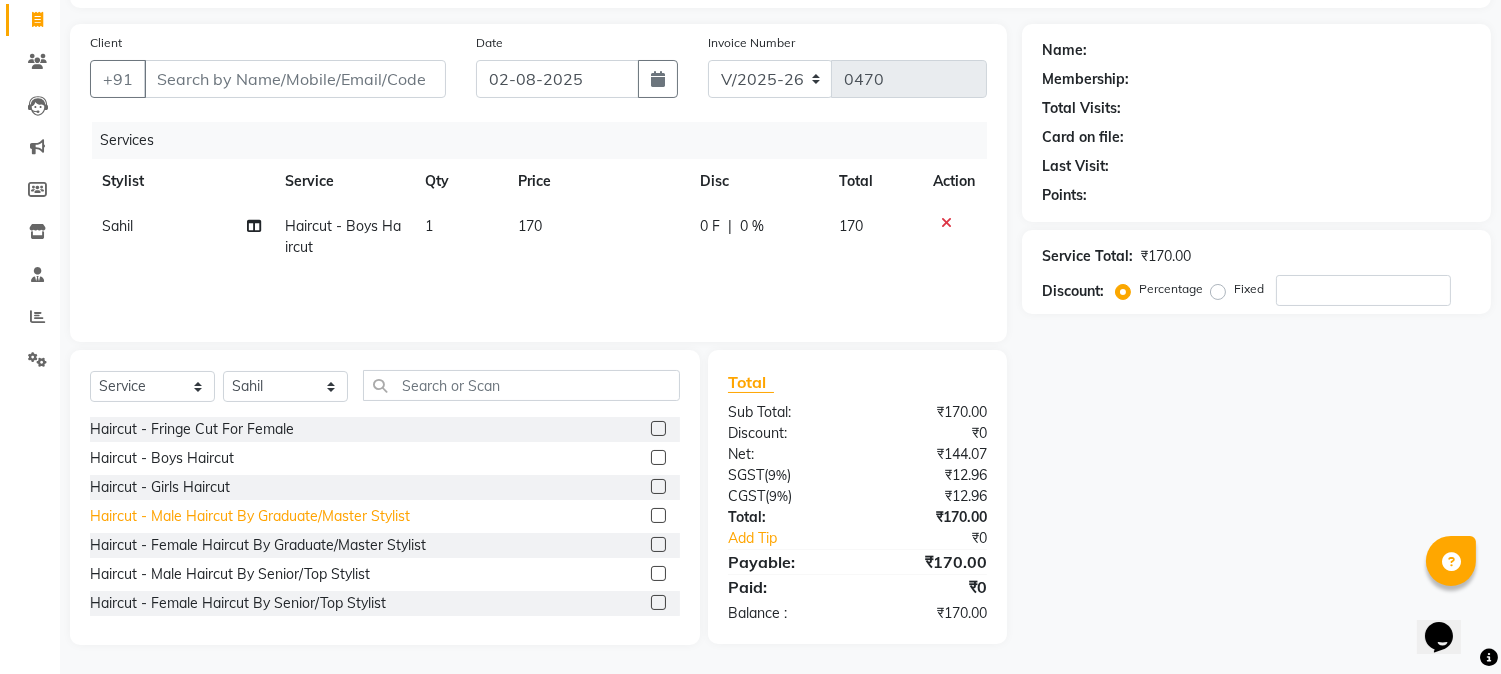 click on "Haircut  - Male Haircut By Graduate/Master Stylist" 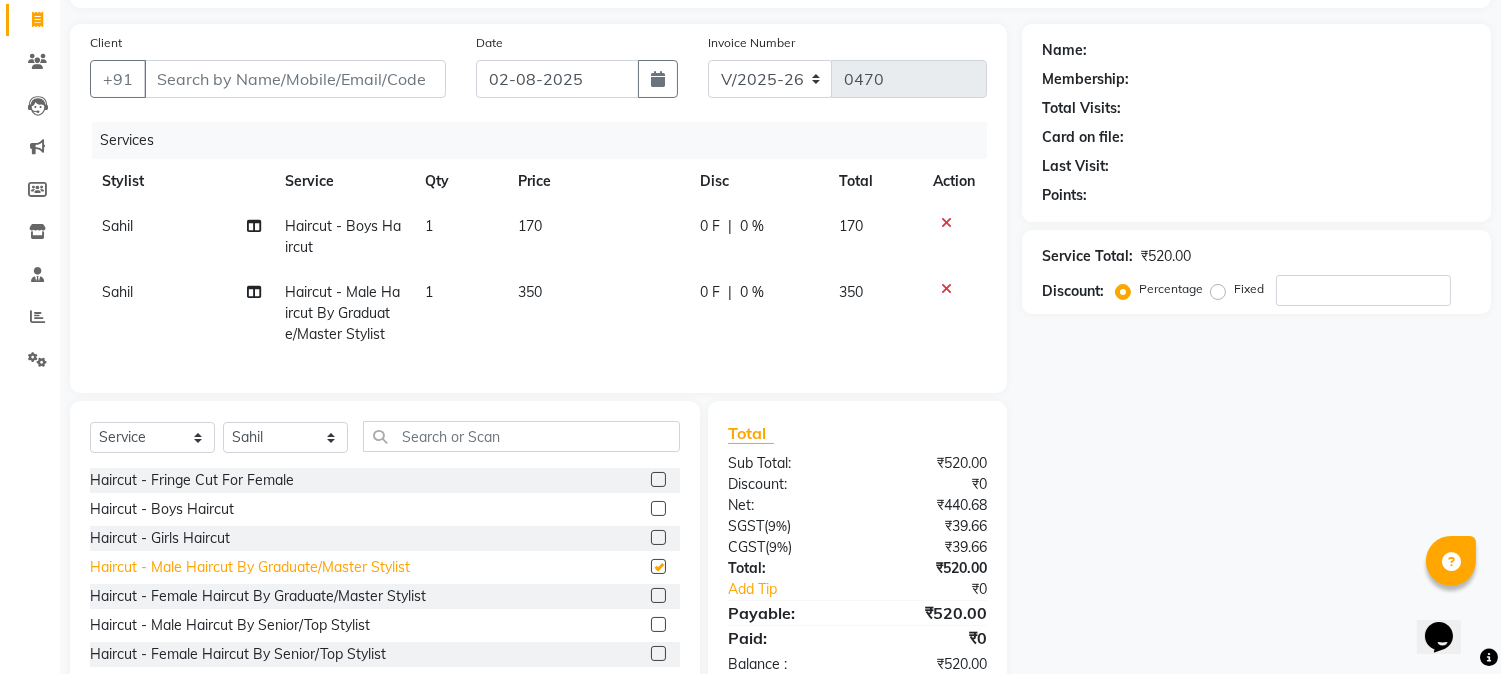 checkbox on "false" 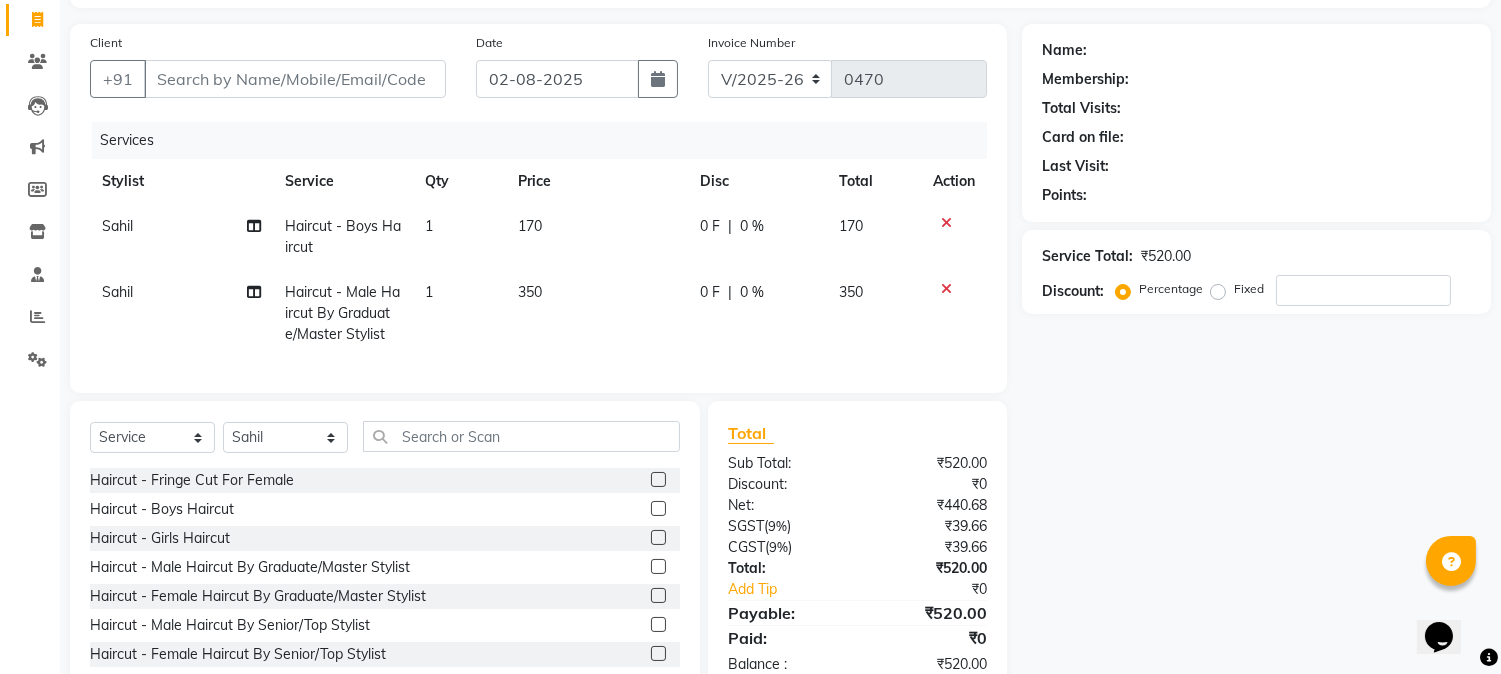 click on "350" 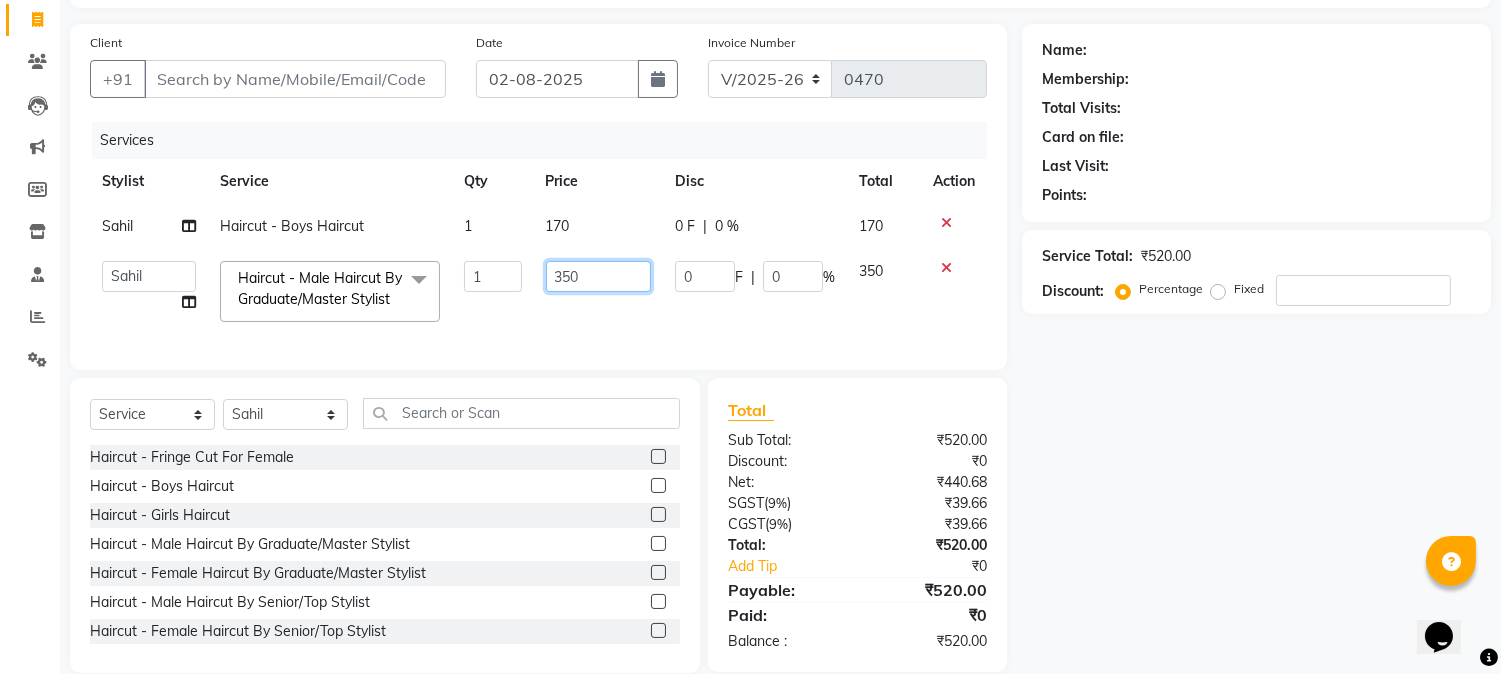 drag, startPoint x: 606, startPoint y: 277, endPoint x: 498, endPoint y: 252, distance: 110.85576 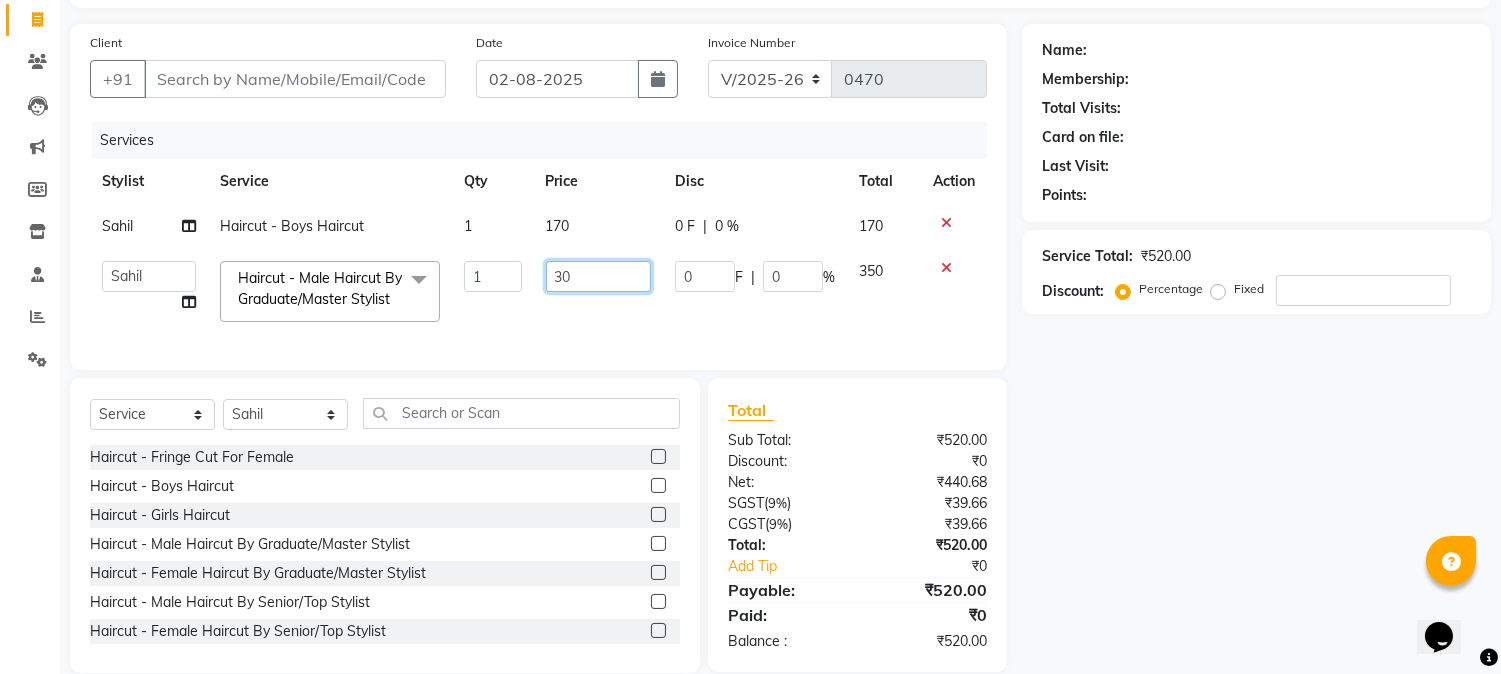 type on "300" 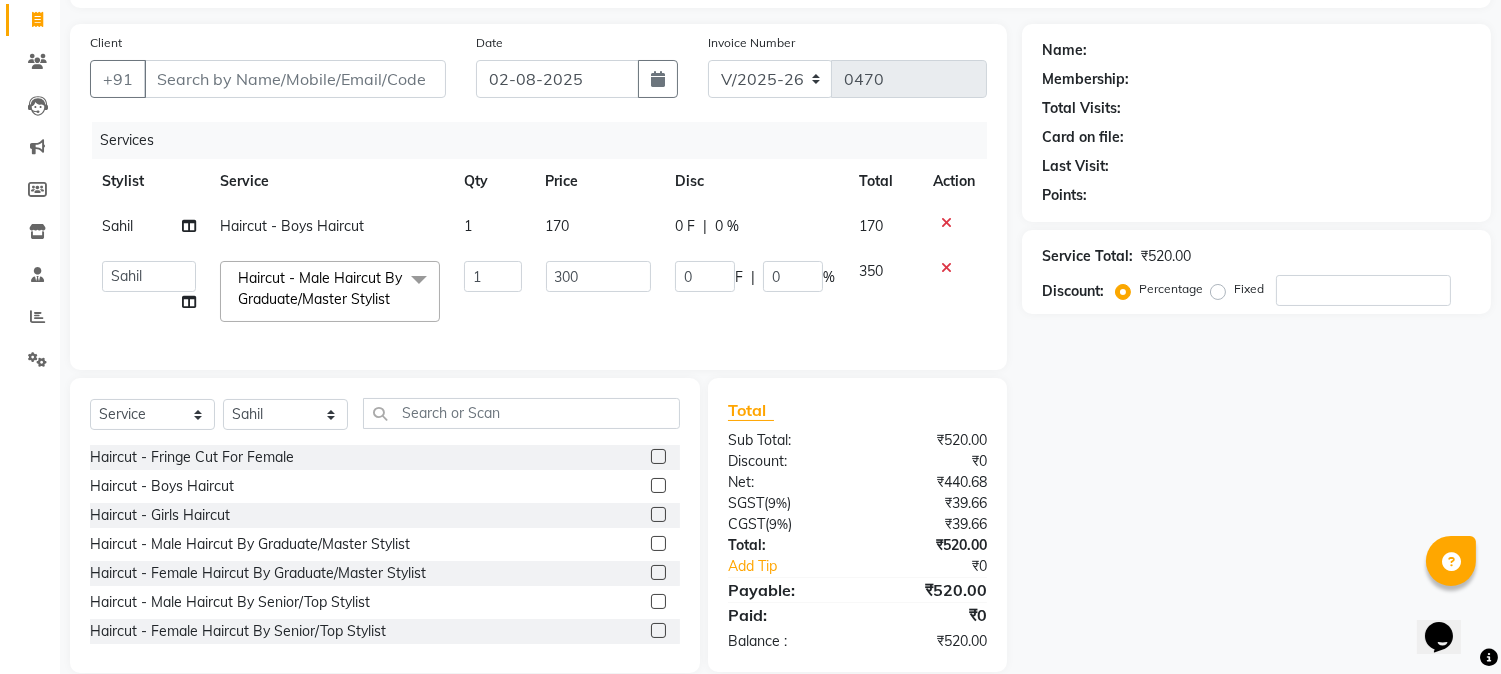 click on "Name: Membership: Total Visits: Card on file: Last Visit: Points: Service Total: ₹520.00 Discount: Percentage Fixed" 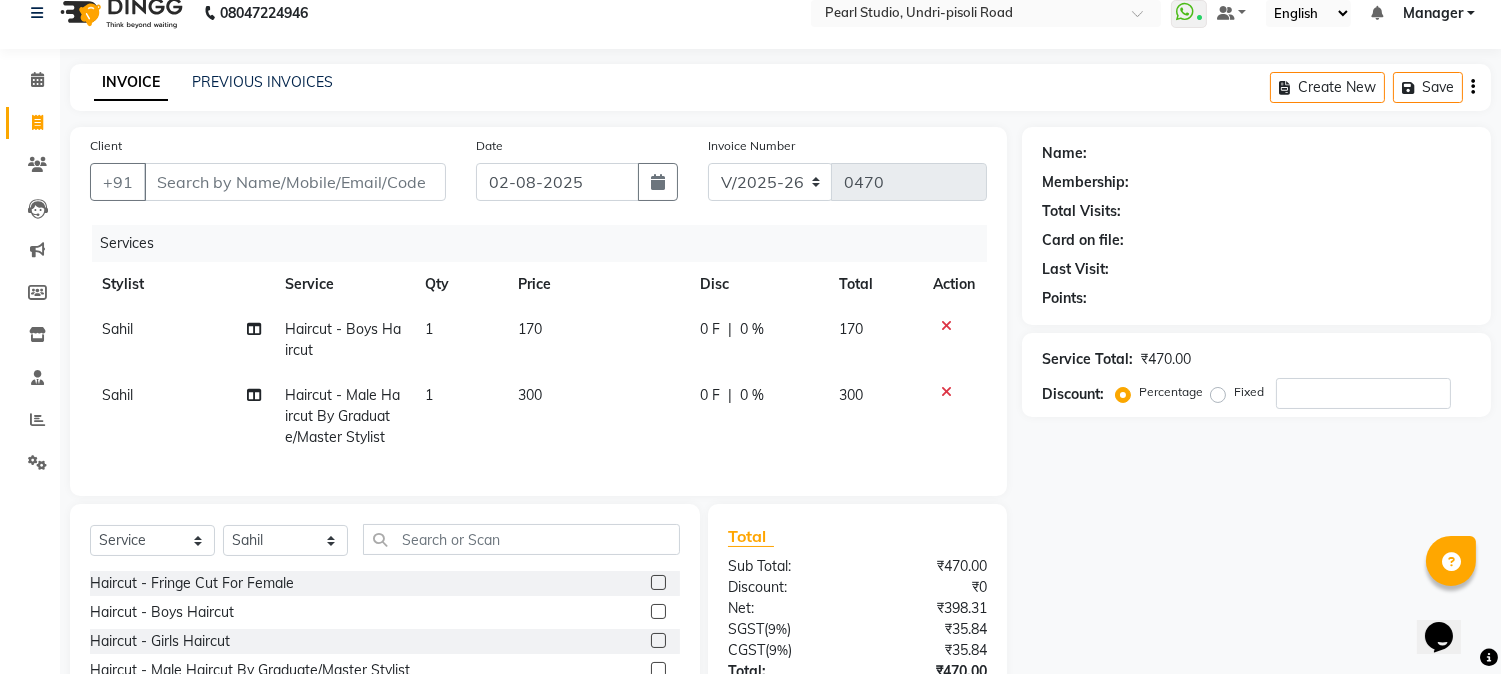 scroll, scrollTop: 0, scrollLeft: 0, axis: both 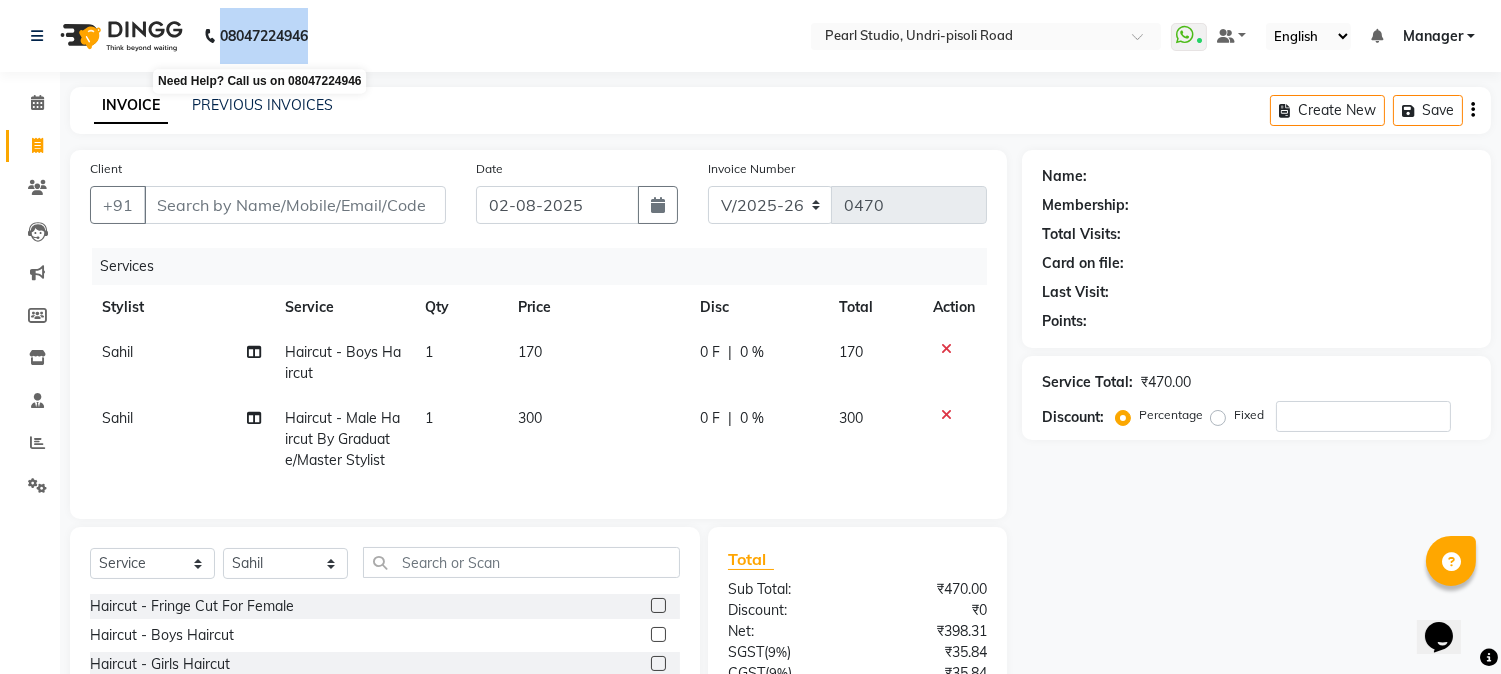 drag, startPoint x: 345, startPoint y: 38, endPoint x: 206, endPoint y: 37, distance: 139.0036 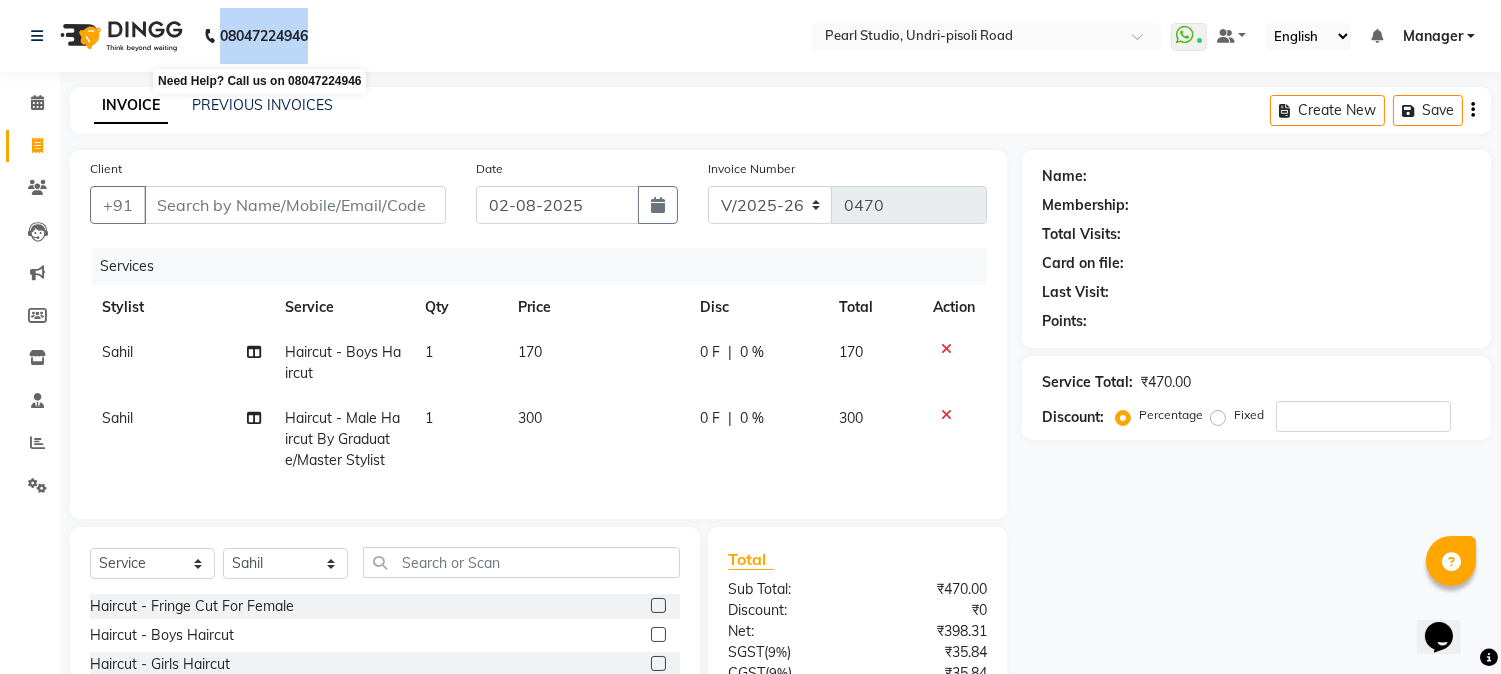 click on "08047224946 Need Help? Call us on 08047224946 Select Location × Pearl Studio, Undri-pisoli Road WhatsApp Status ✕ Status: Connected Most Recent Message: 22-07-2025 11:34 AM Recent Service Activity: 02-08-2025 03:23 PM Default Panel My Panel English ENGLISH Español العربية मराठी हिंदी ગુજરાતી தமிழ் 中文 Notifications nothing to show Manager Manage Profile Change Password Sign out Version:3.15.11" 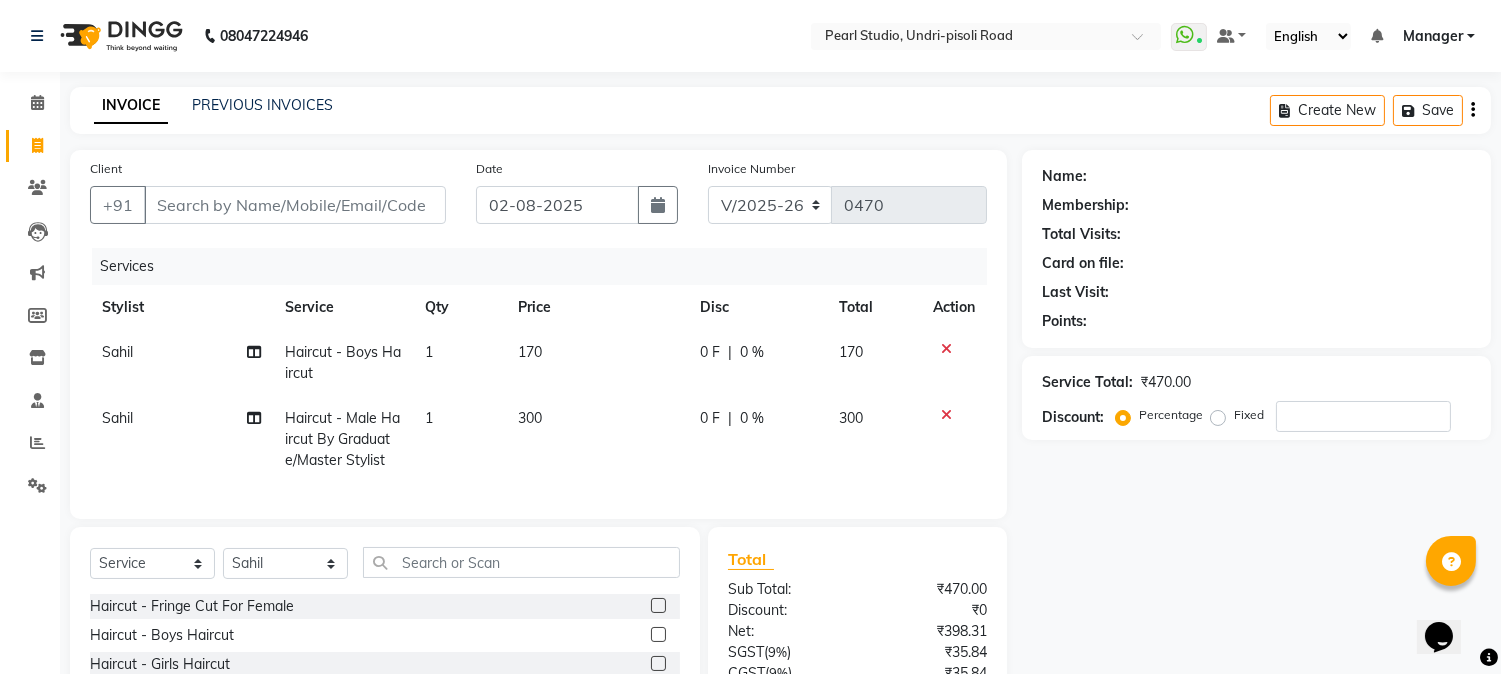 click on "INVOICE PREVIOUS INVOICES Create New   Save" 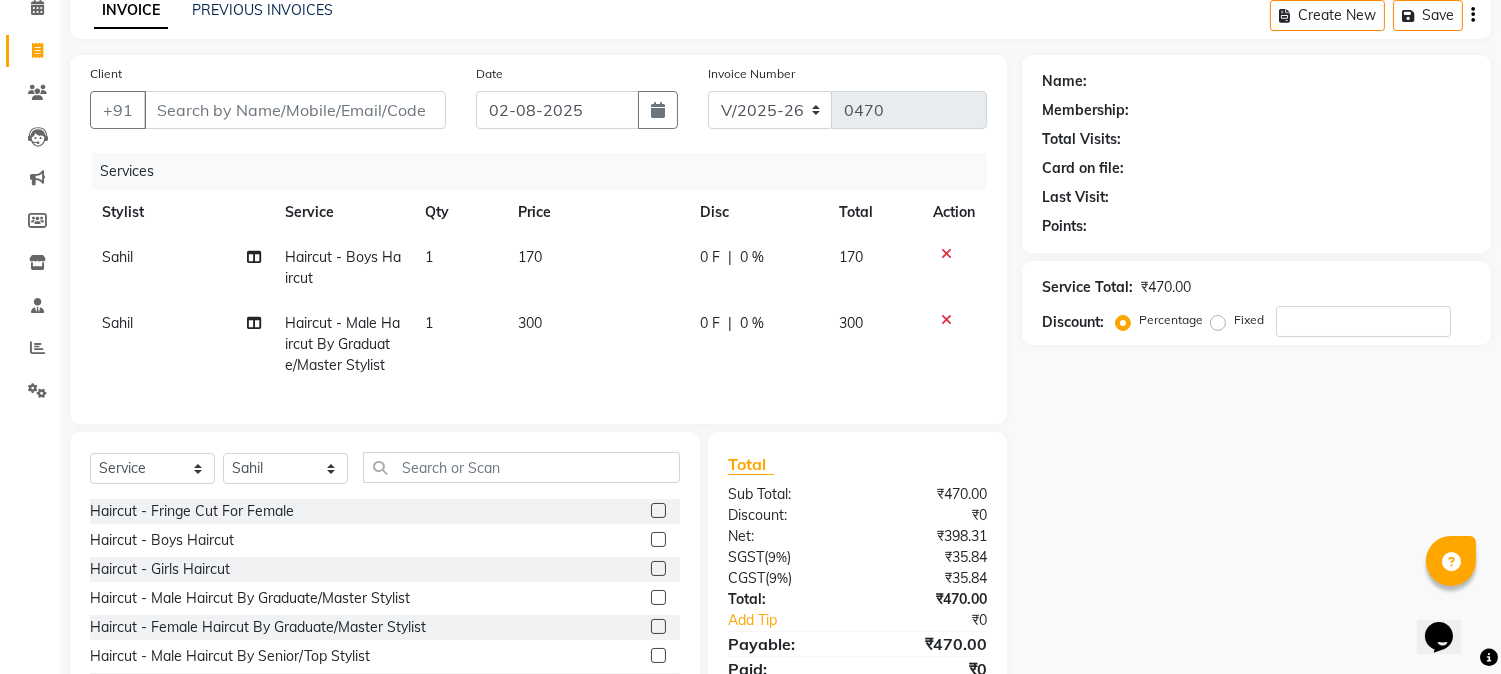 scroll, scrollTop: 0, scrollLeft: 0, axis: both 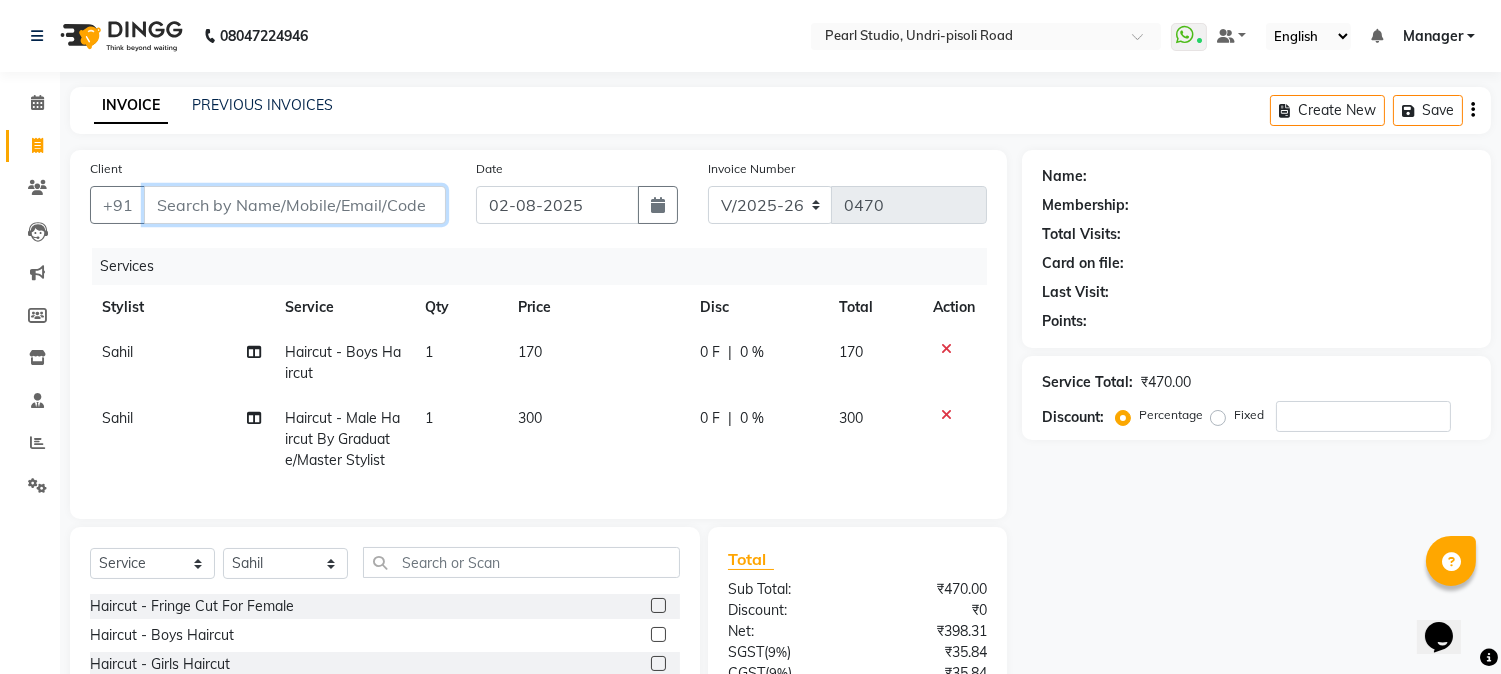 click on "Client" at bounding box center (295, 205) 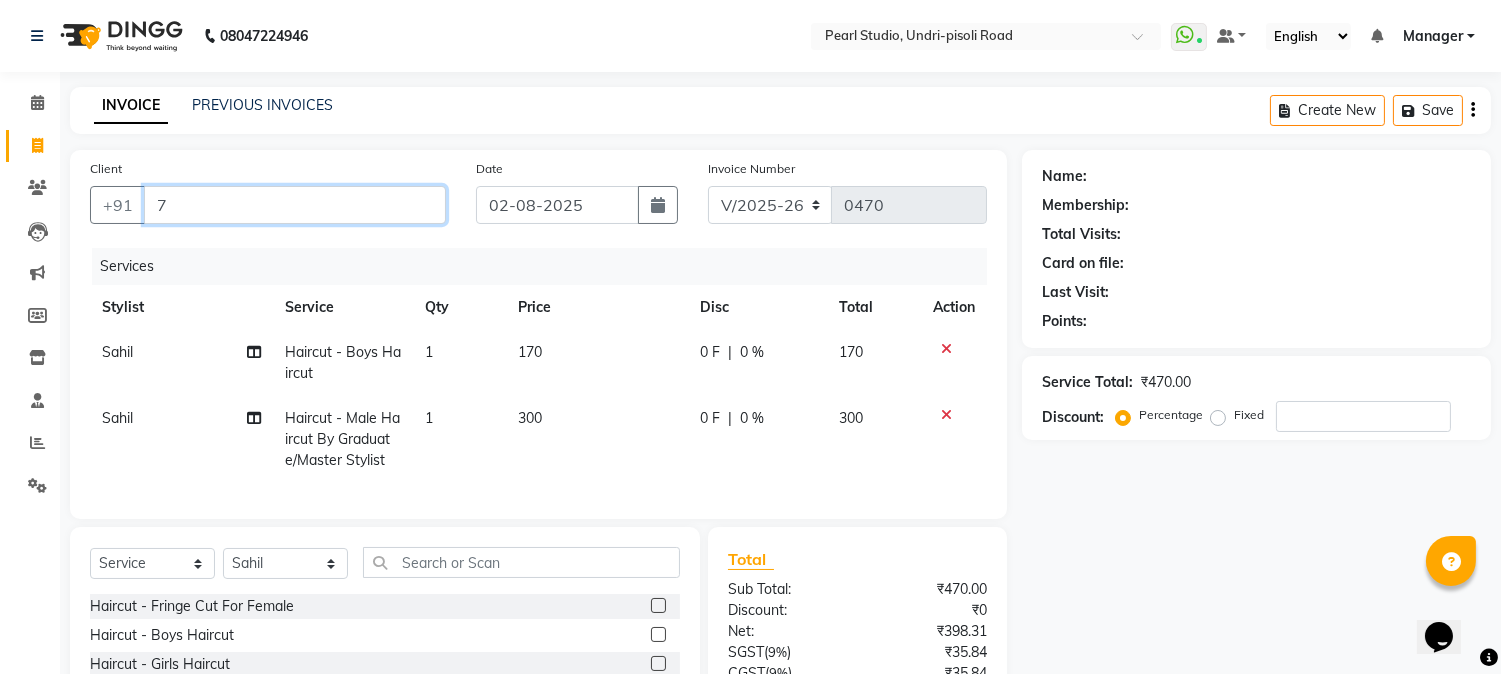 type on "0" 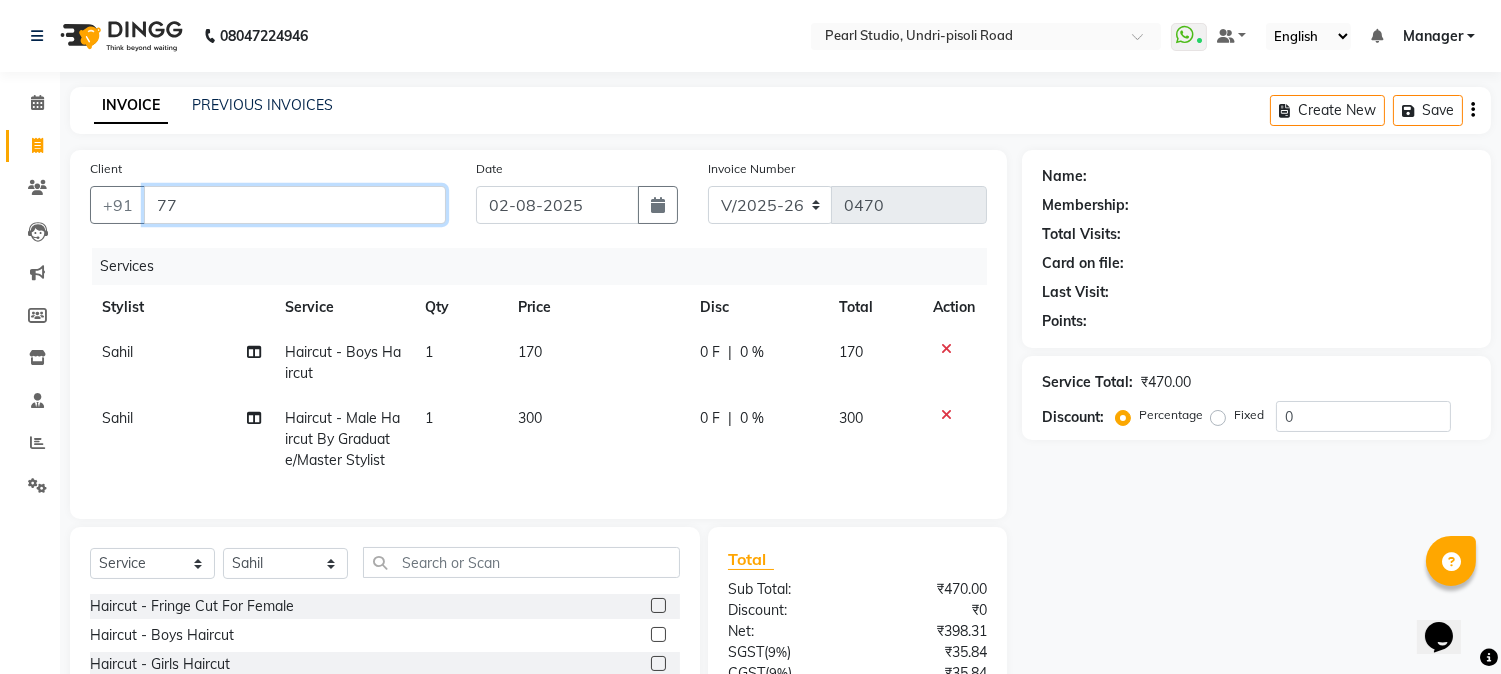 type on "7" 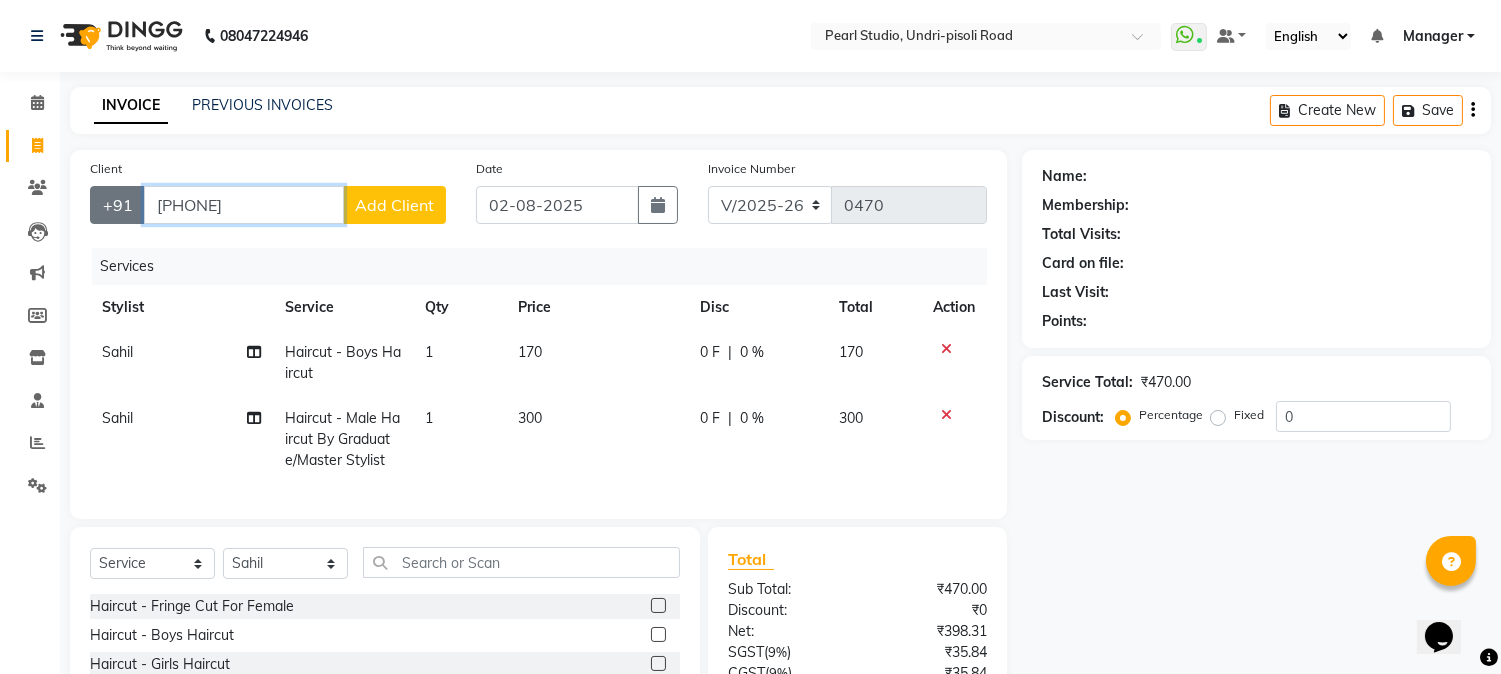 drag, startPoint x: 256, startPoint y: 214, endPoint x: 114, endPoint y: 216, distance: 142.01408 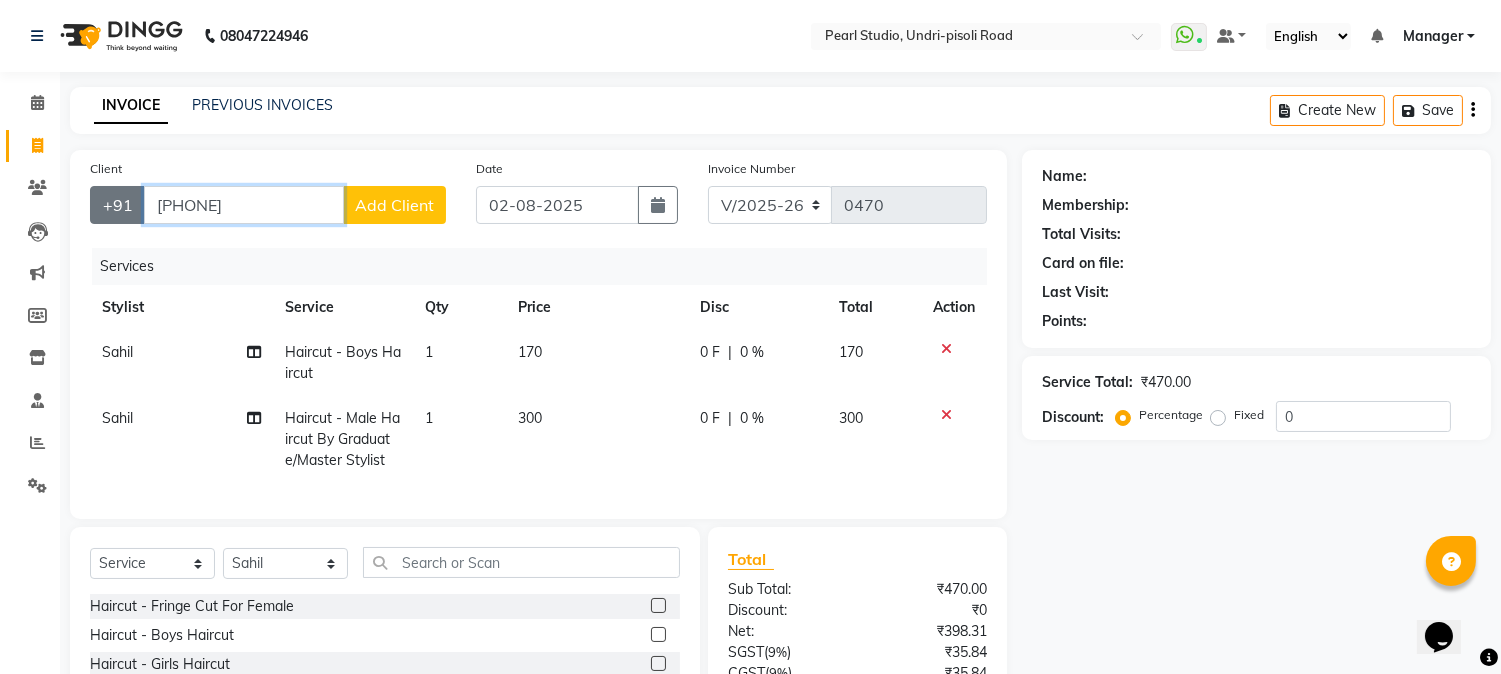 click on "+91 [PHONE] Add Client" 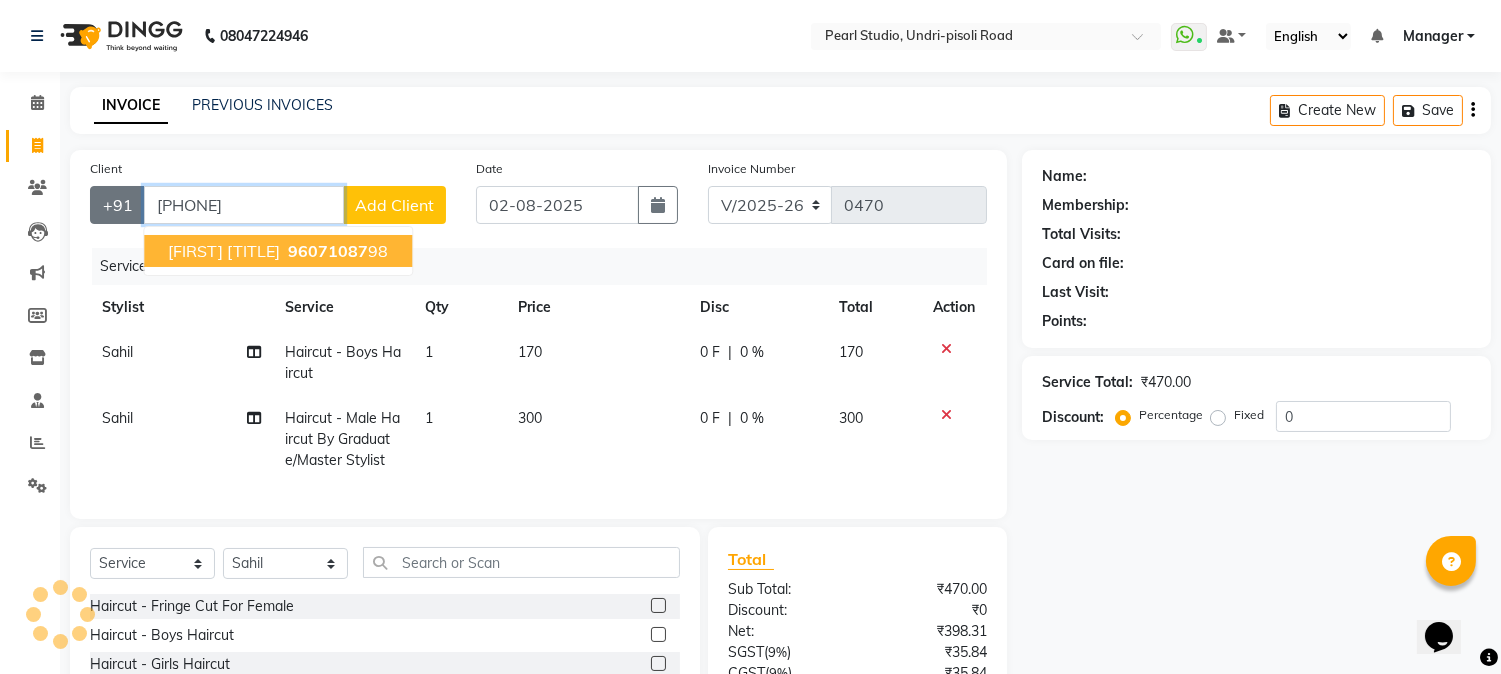 type on "[PHONE]" 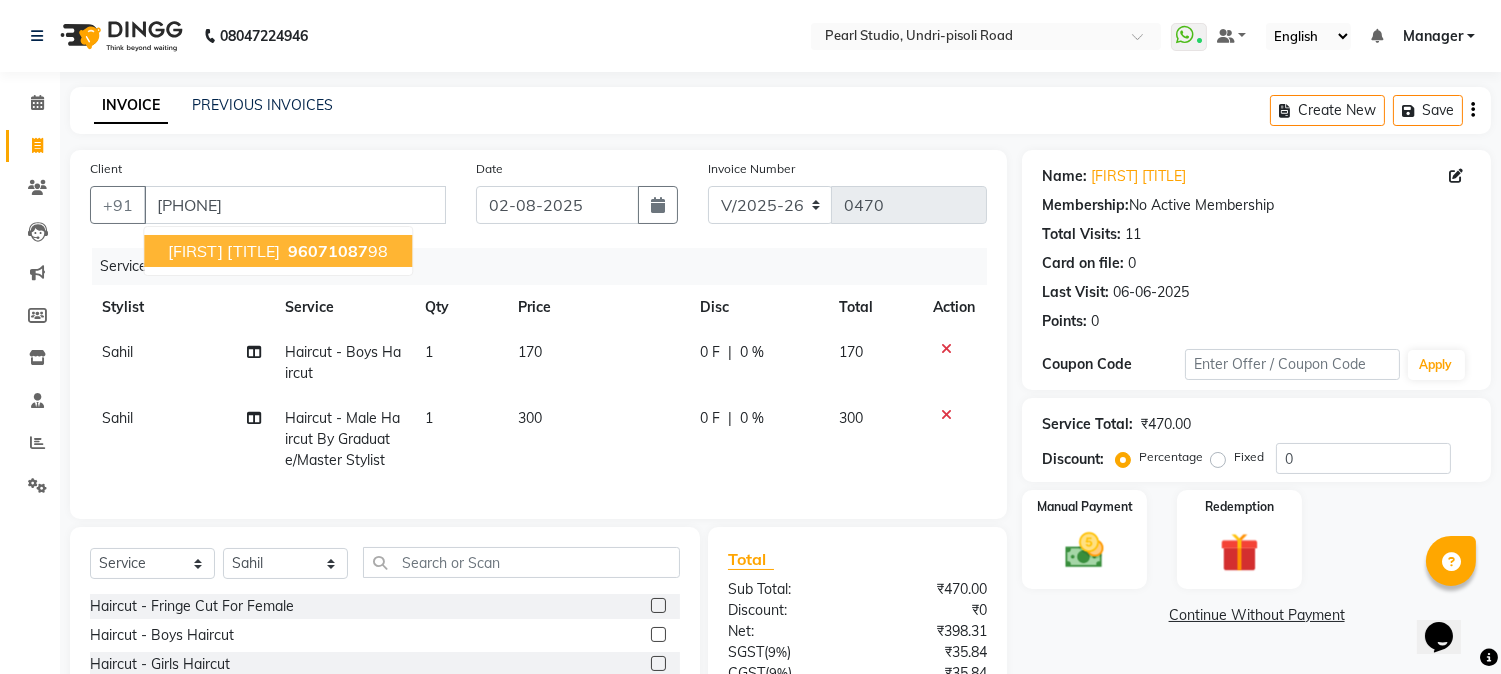 click on "96071087" at bounding box center [328, 251] 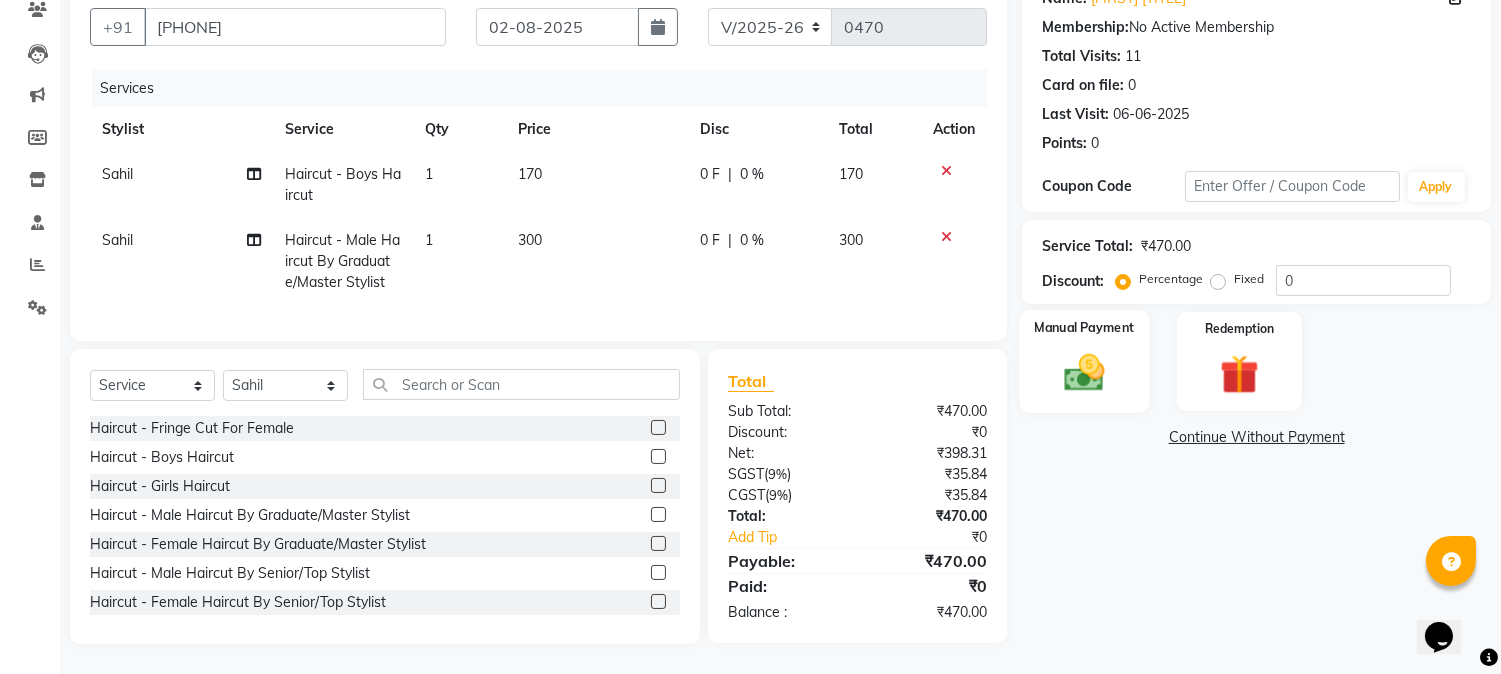 scroll, scrollTop: 0, scrollLeft: 0, axis: both 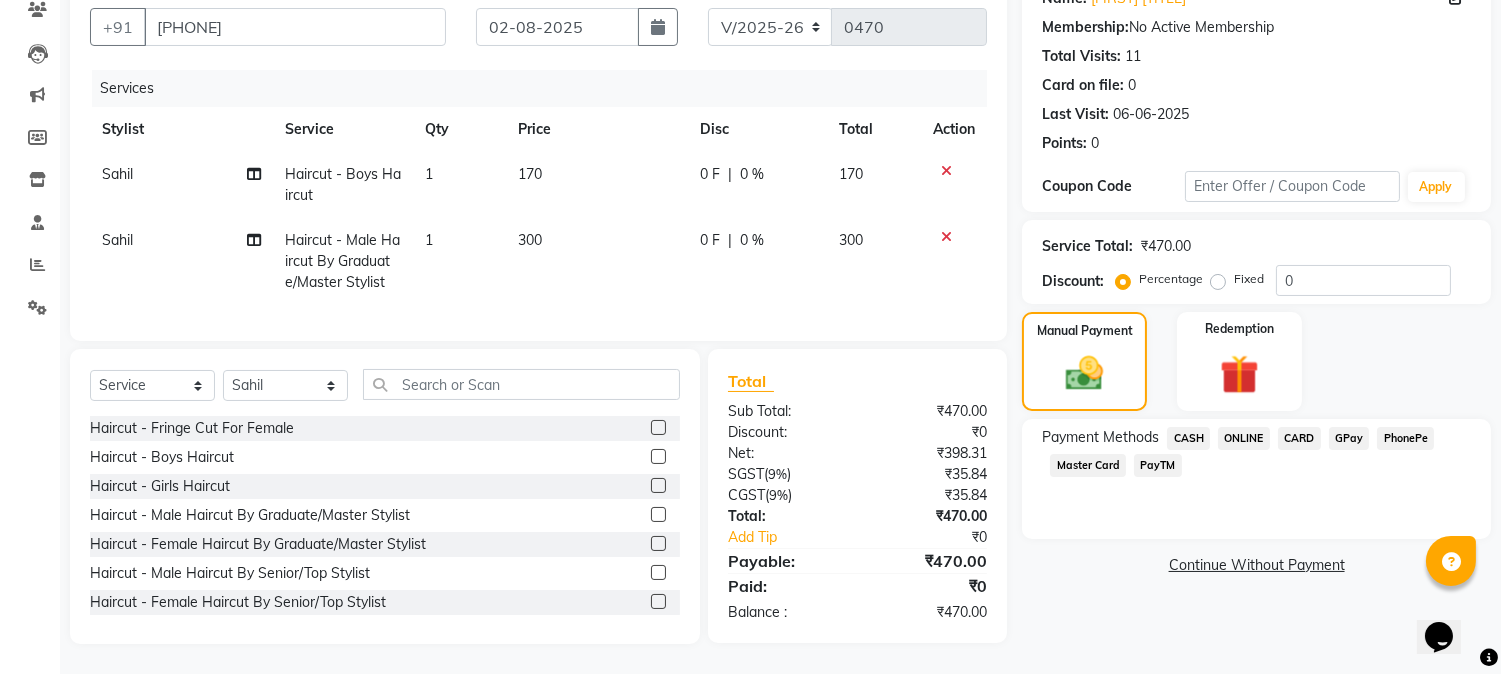 click on "PayTM" 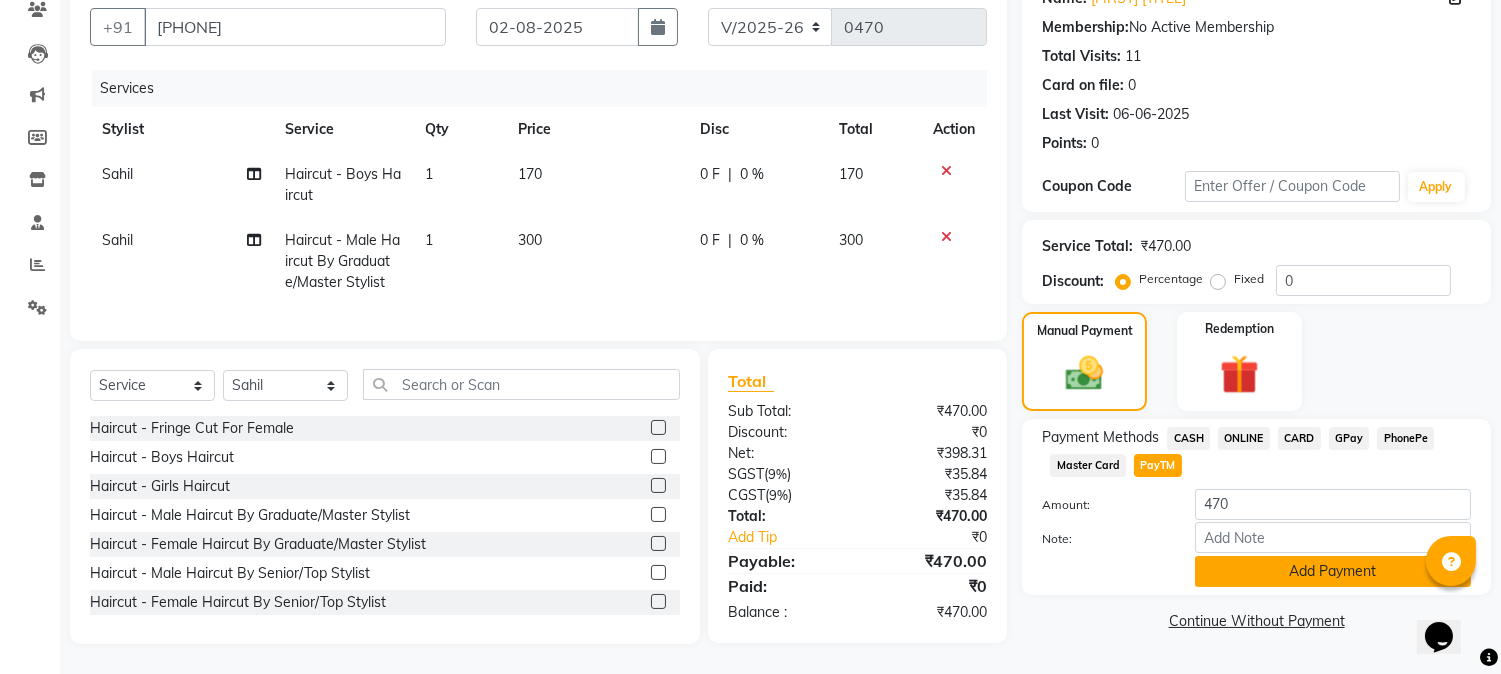 click on "Add Payment" 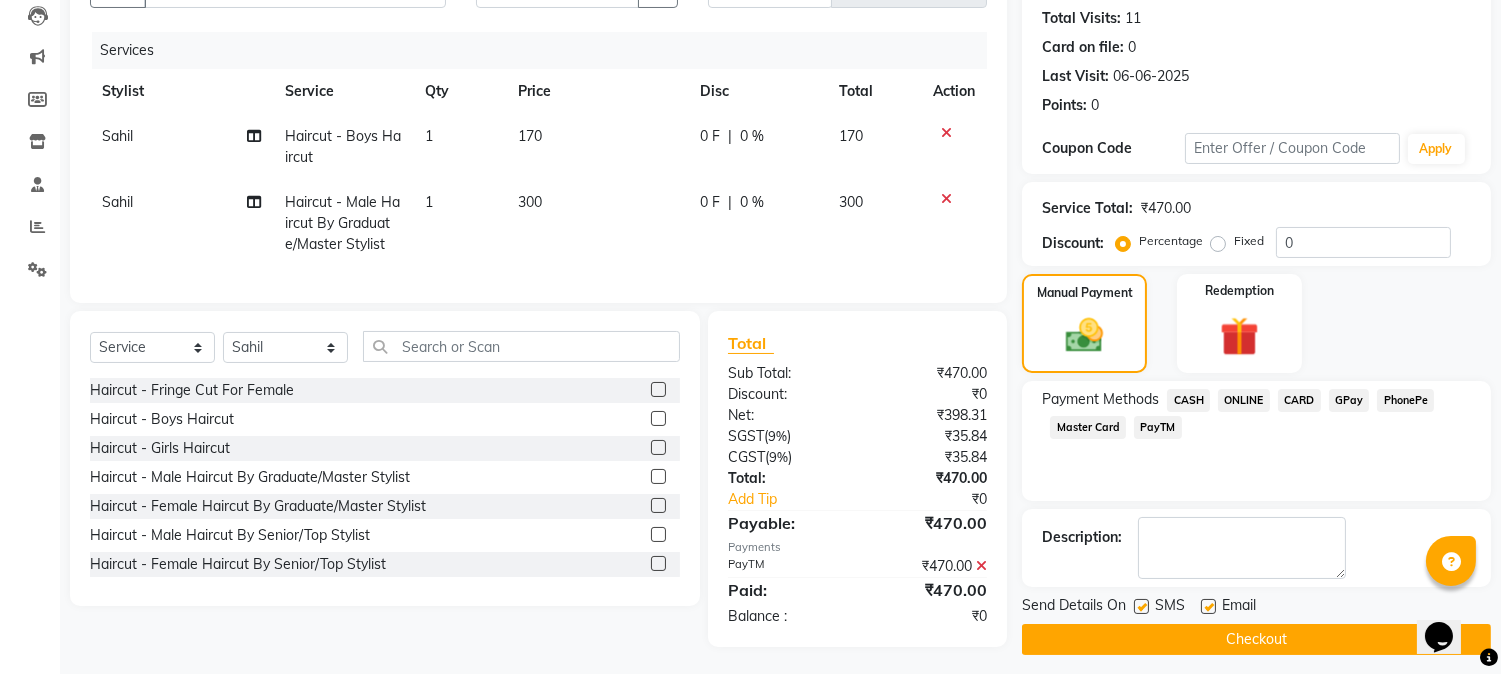 scroll, scrollTop: 235, scrollLeft: 0, axis: vertical 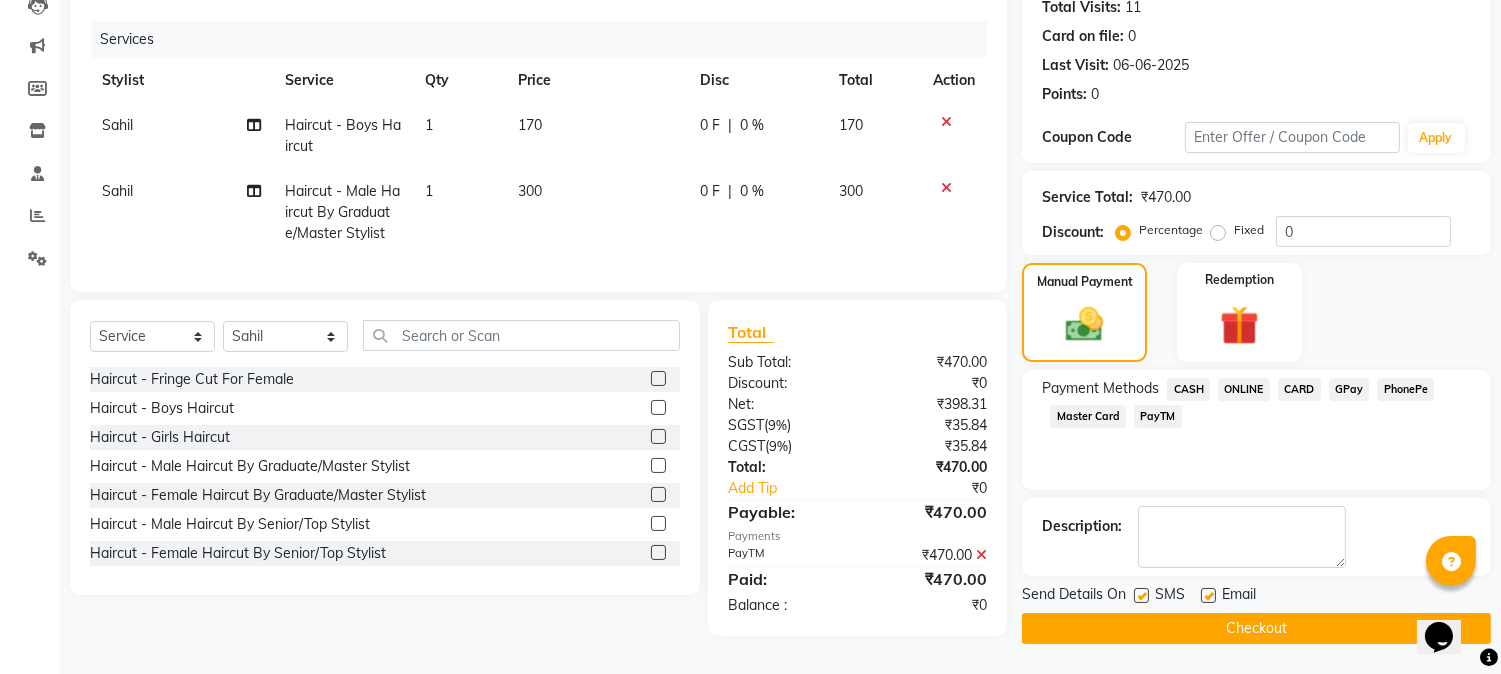 click on "Checkout" 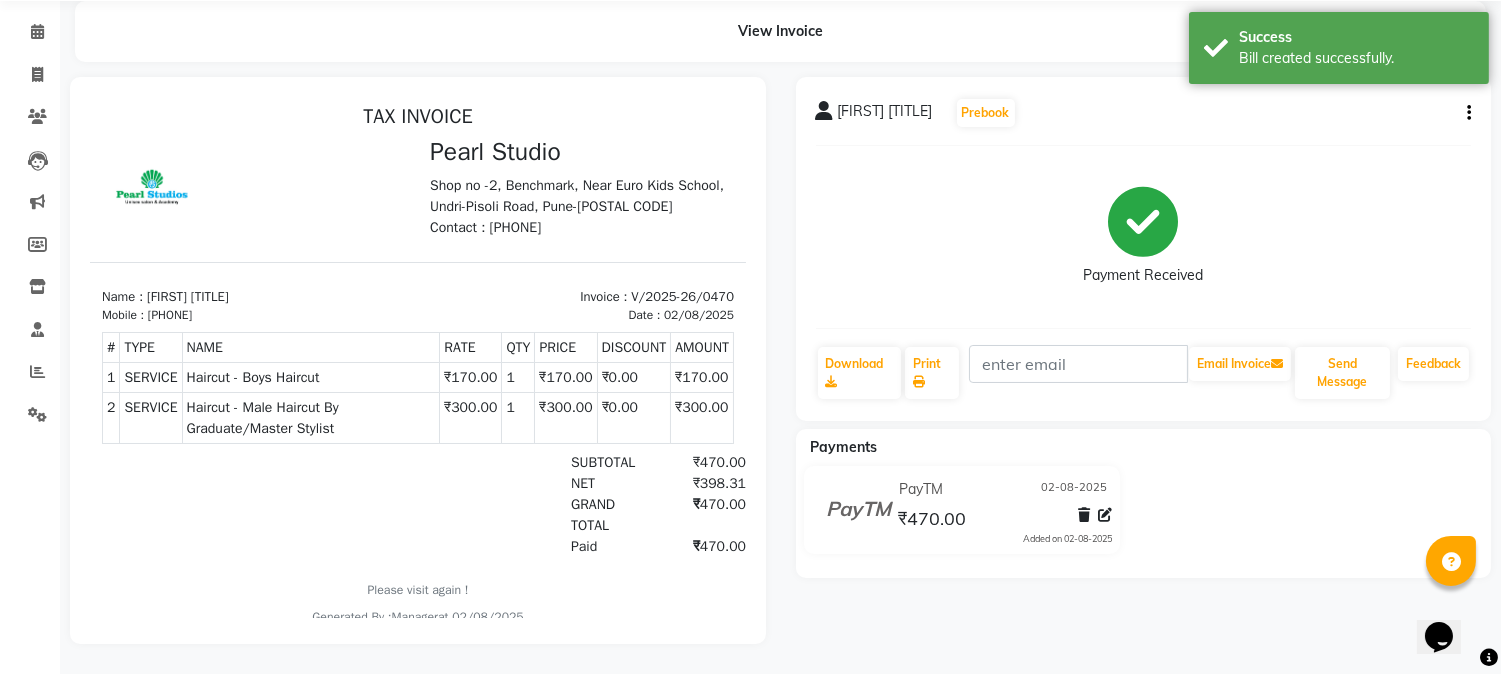 scroll, scrollTop: 0, scrollLeft: 0, axis: both 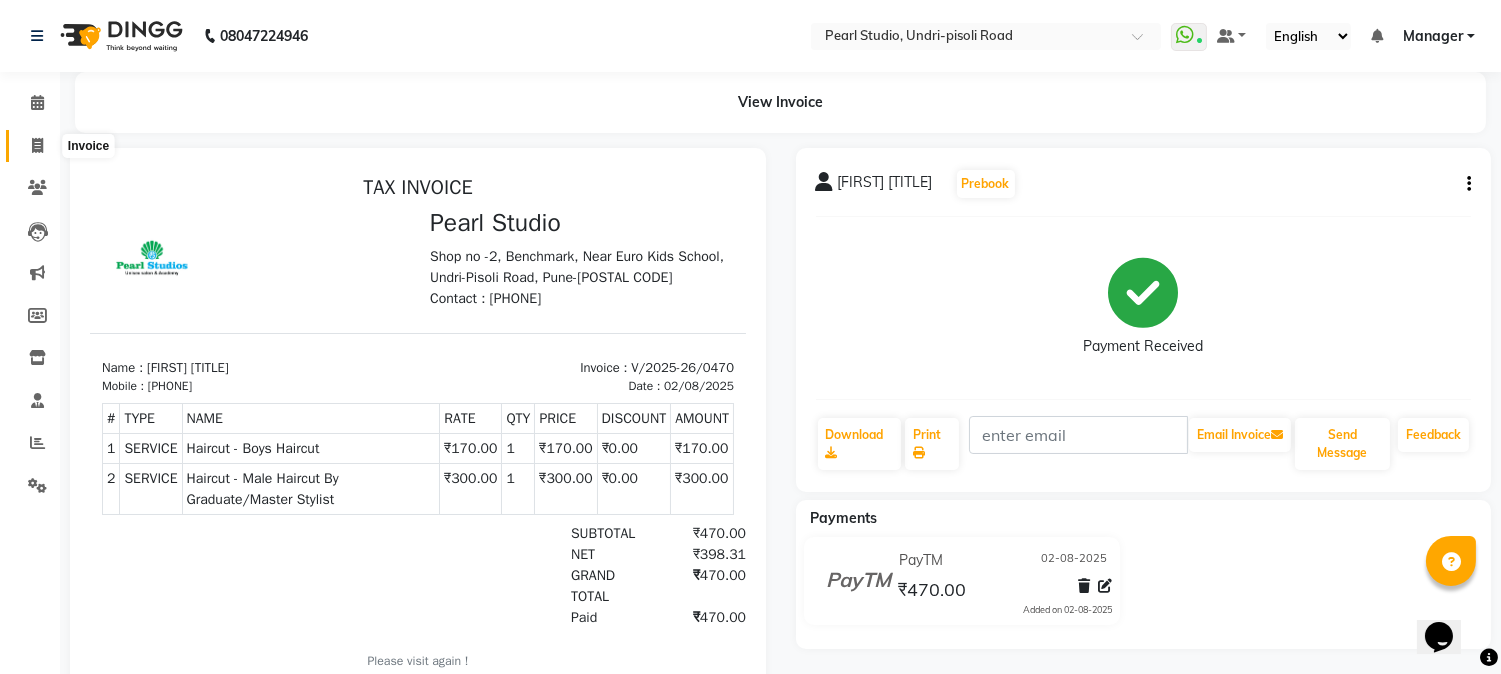 click 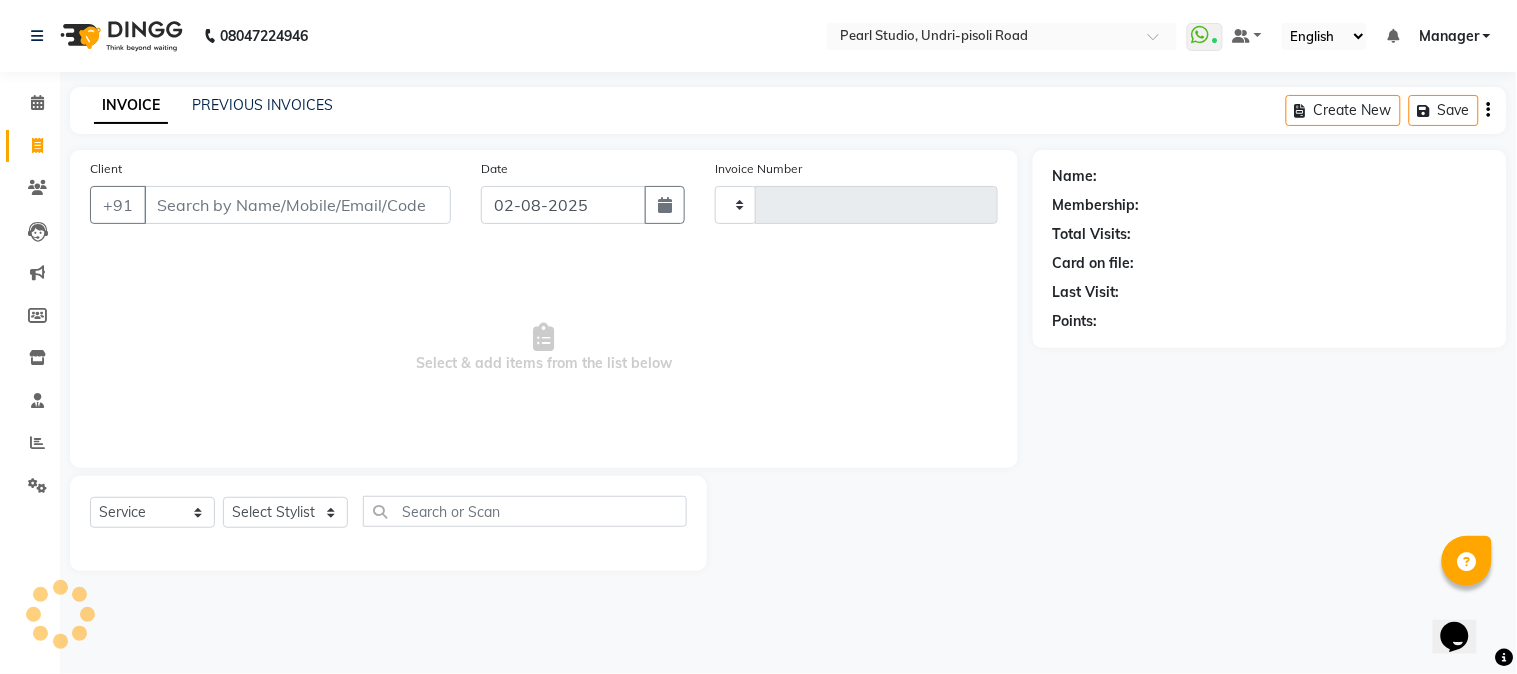 type on "0471" 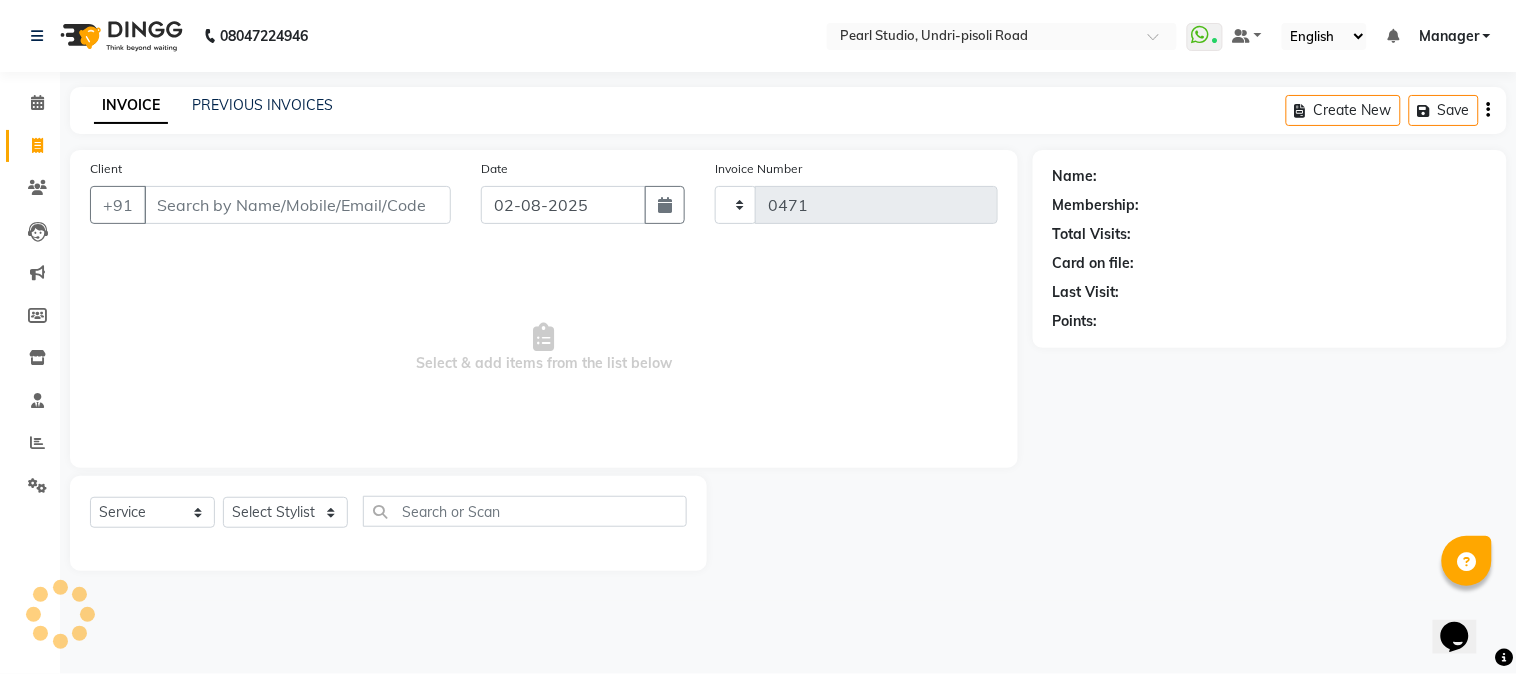 select on "5290" 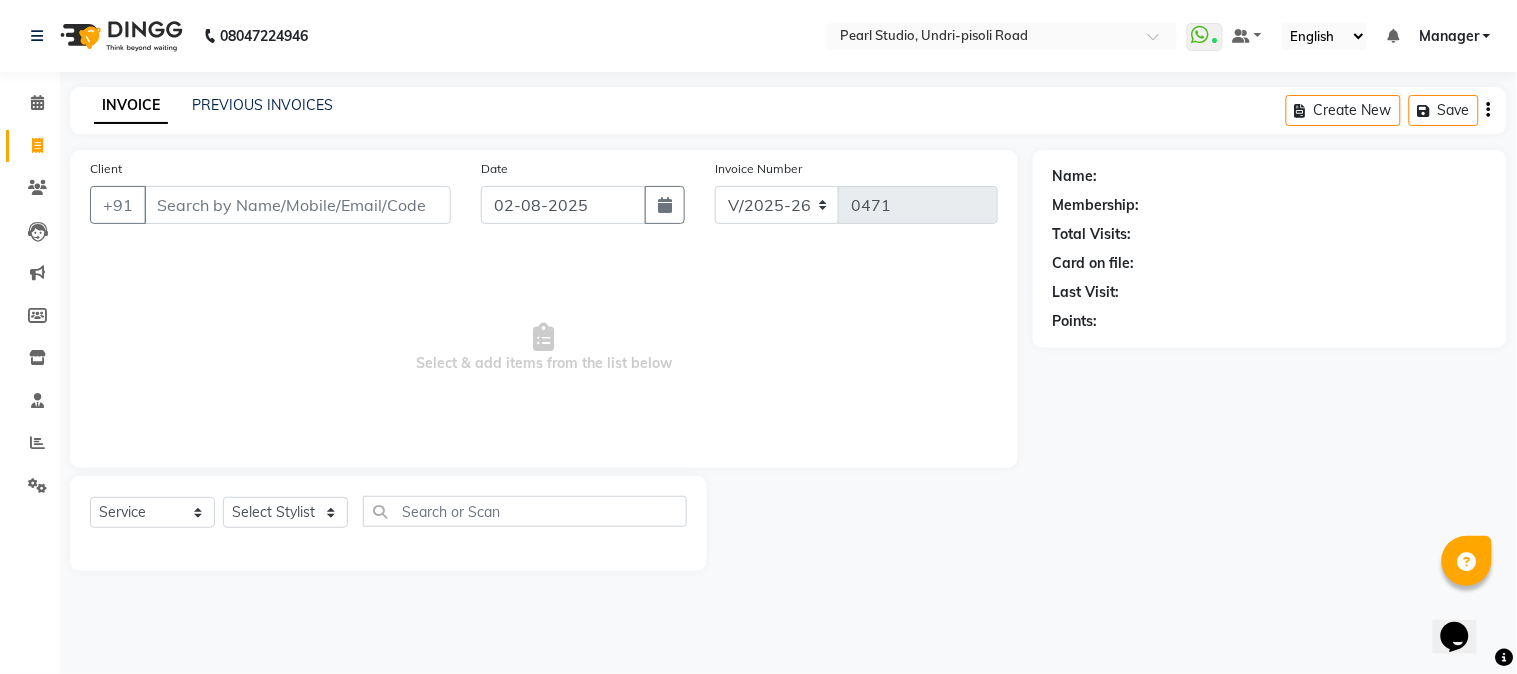 click 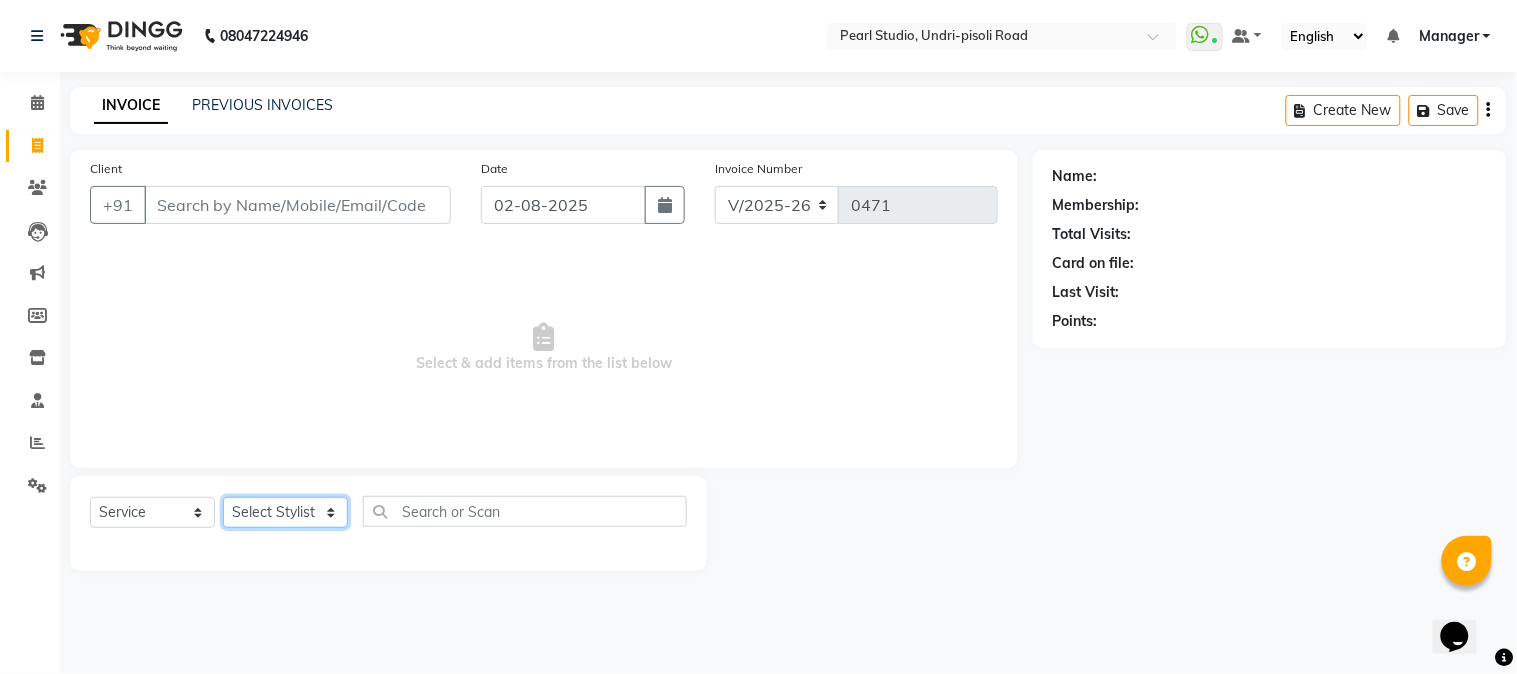click on "Select Stylist Manager Nikhil Gulhane Nitu Rai Pratik Pratima Akshay Sonawane Sabita Pariyar Sahil Samundra Thapa" 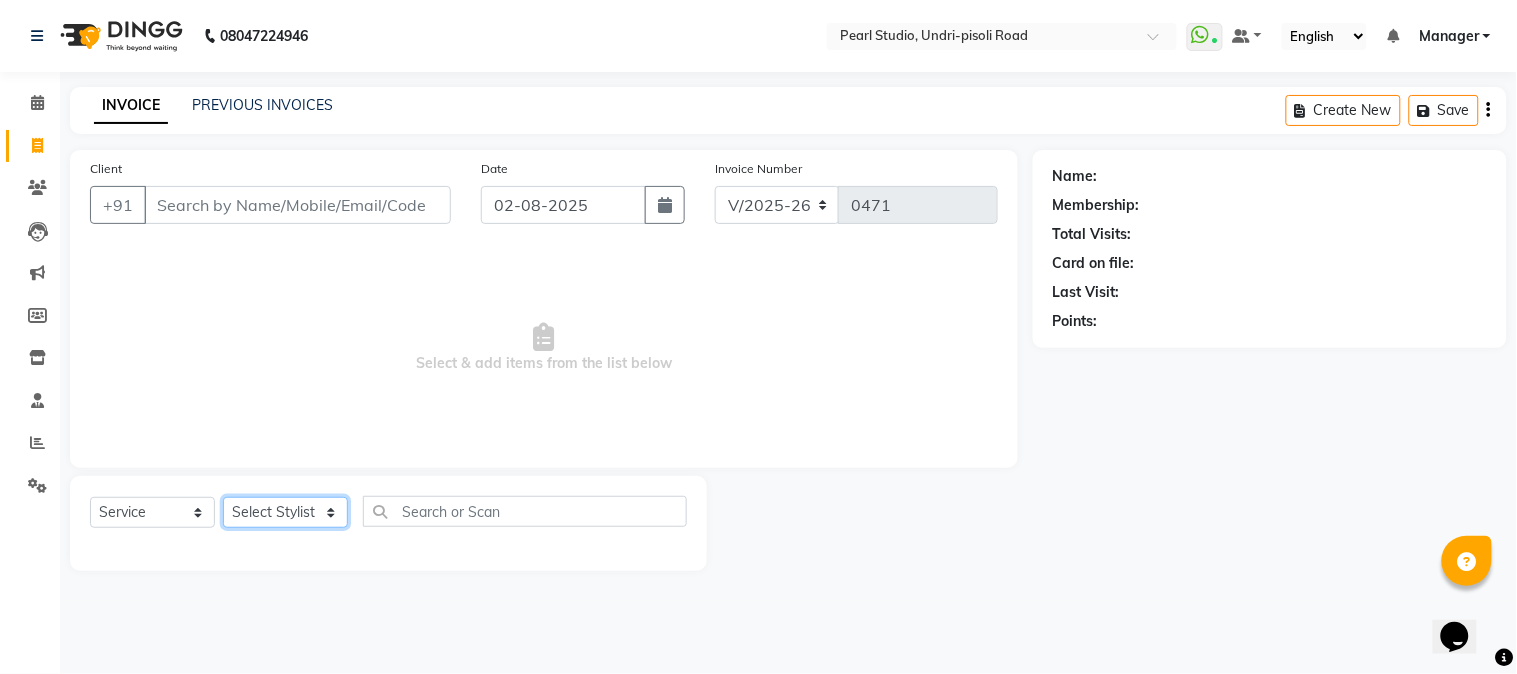 select on "71778" 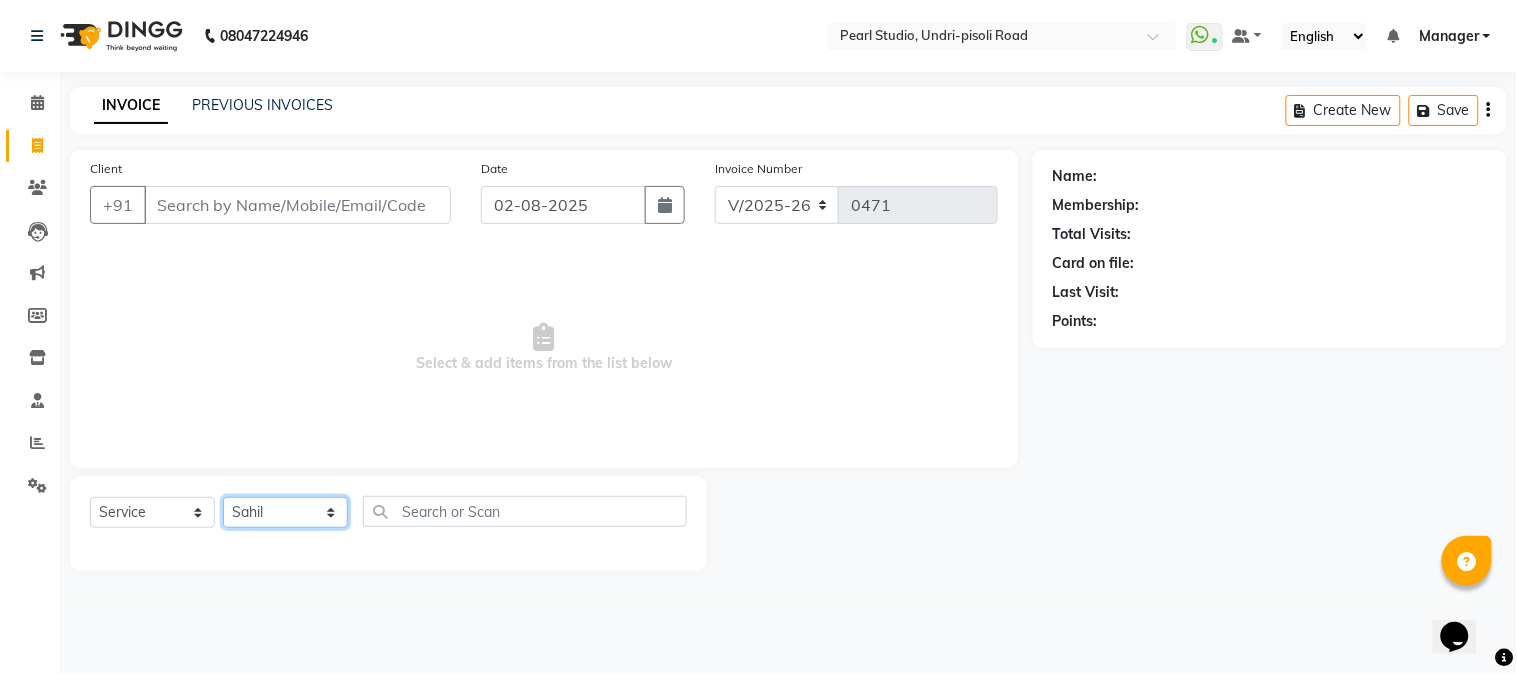 click on "Select Stylist Manager Nikhil Gulhane Nitu Rai Pratik Pratima Akshay Sonawane Sabita Pariyar Sahil Samundra Thapa" 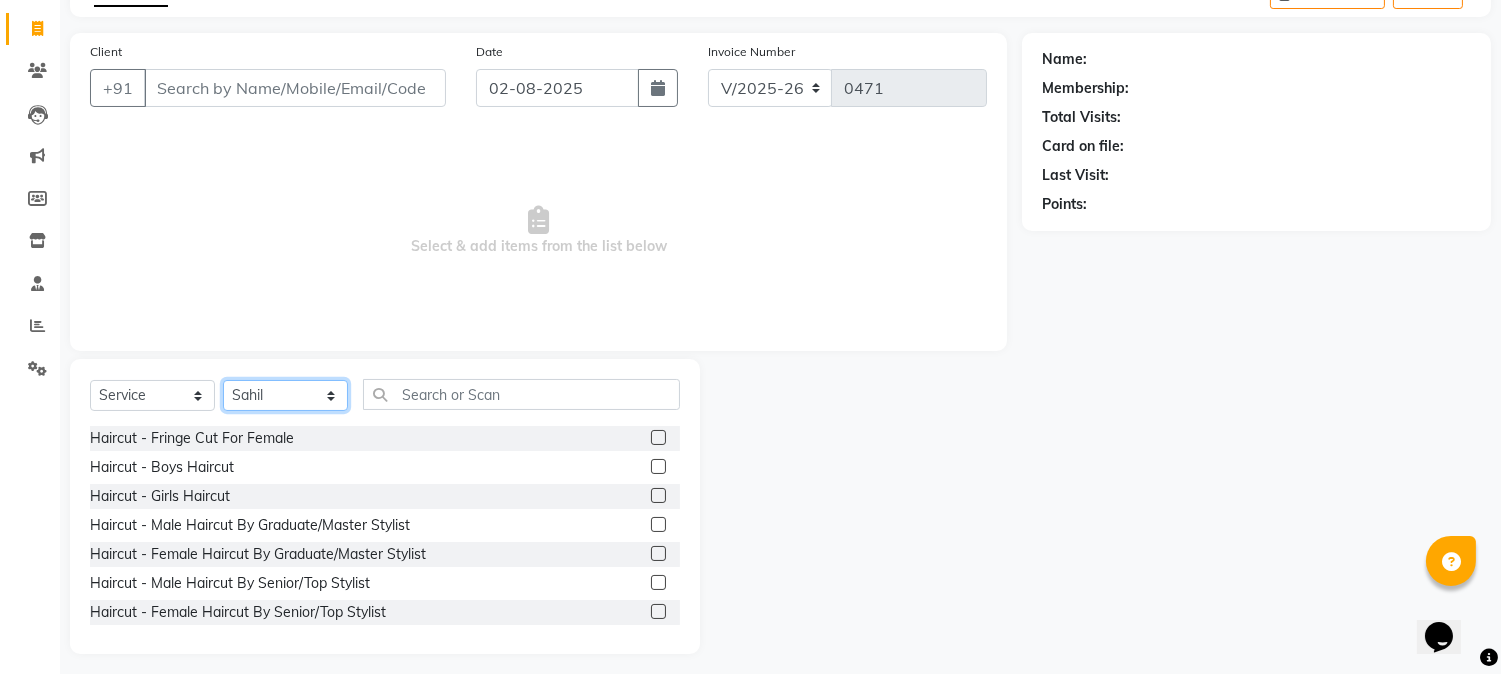 scroll, scrollTop: 126, scrollLeft: 0, axis: vertical 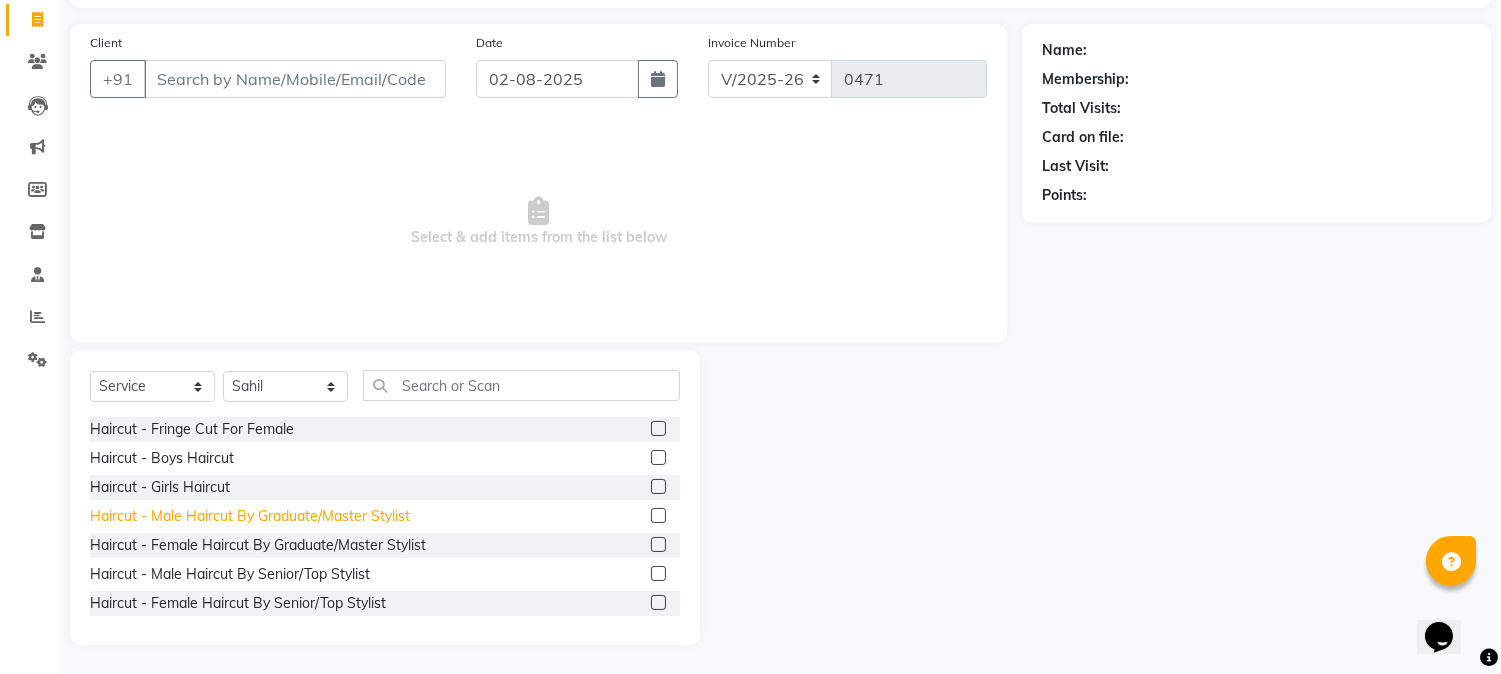 click on "Haircut  - Male Haircut By Graduate/Master Stylist" 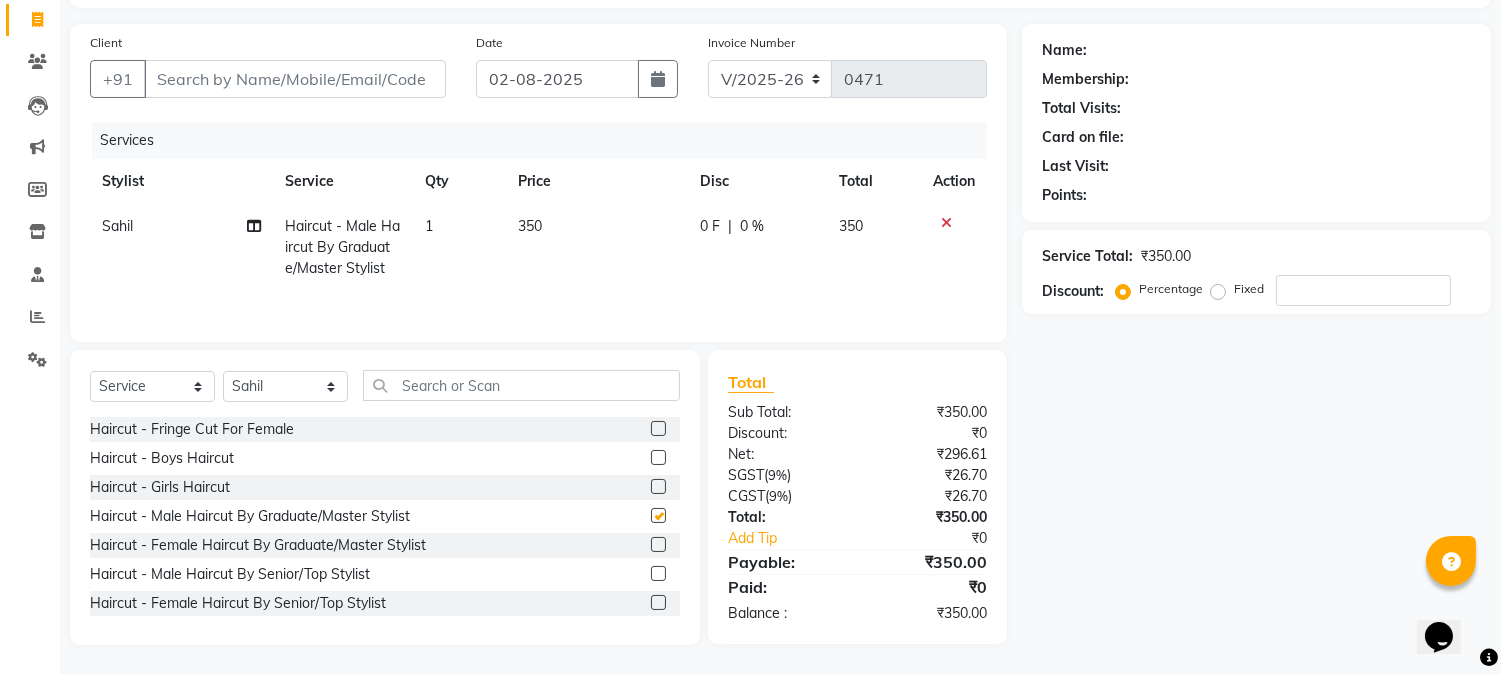 checkbox on "false" 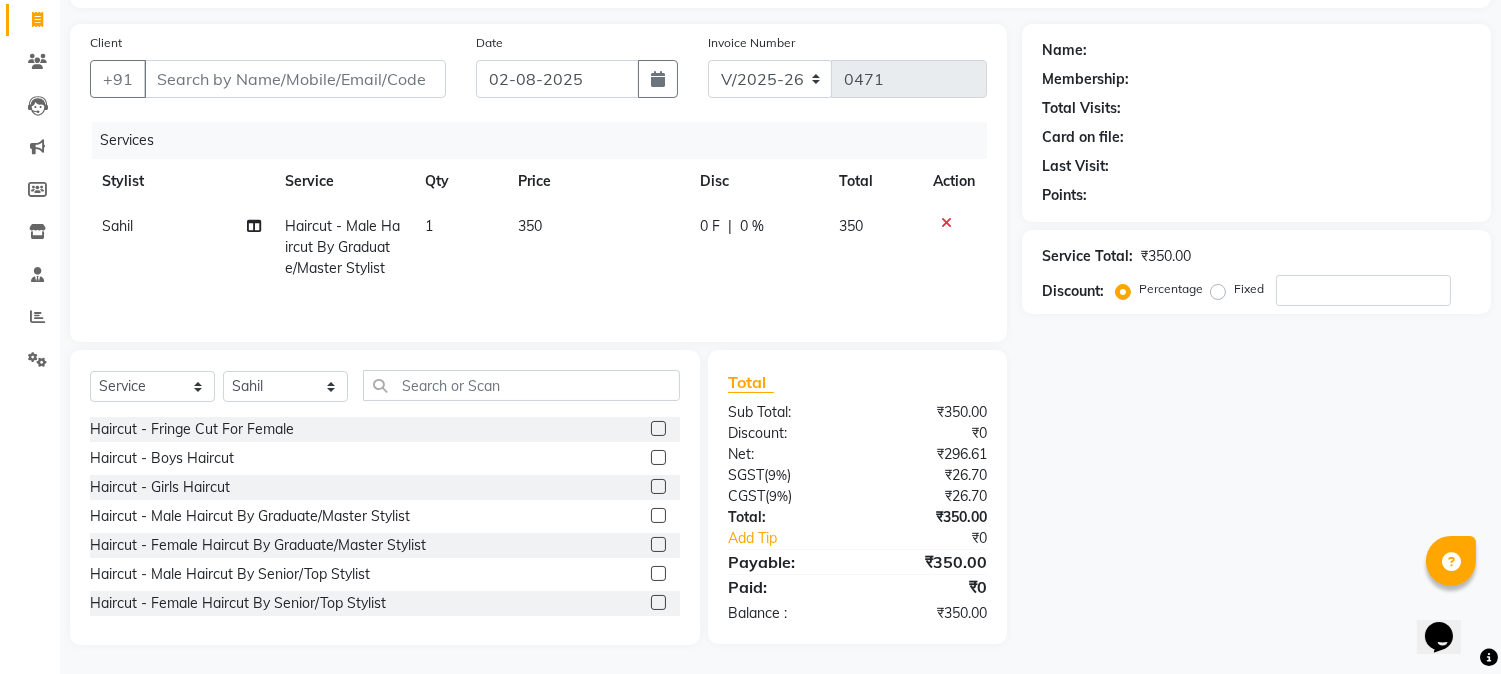 click on "350" 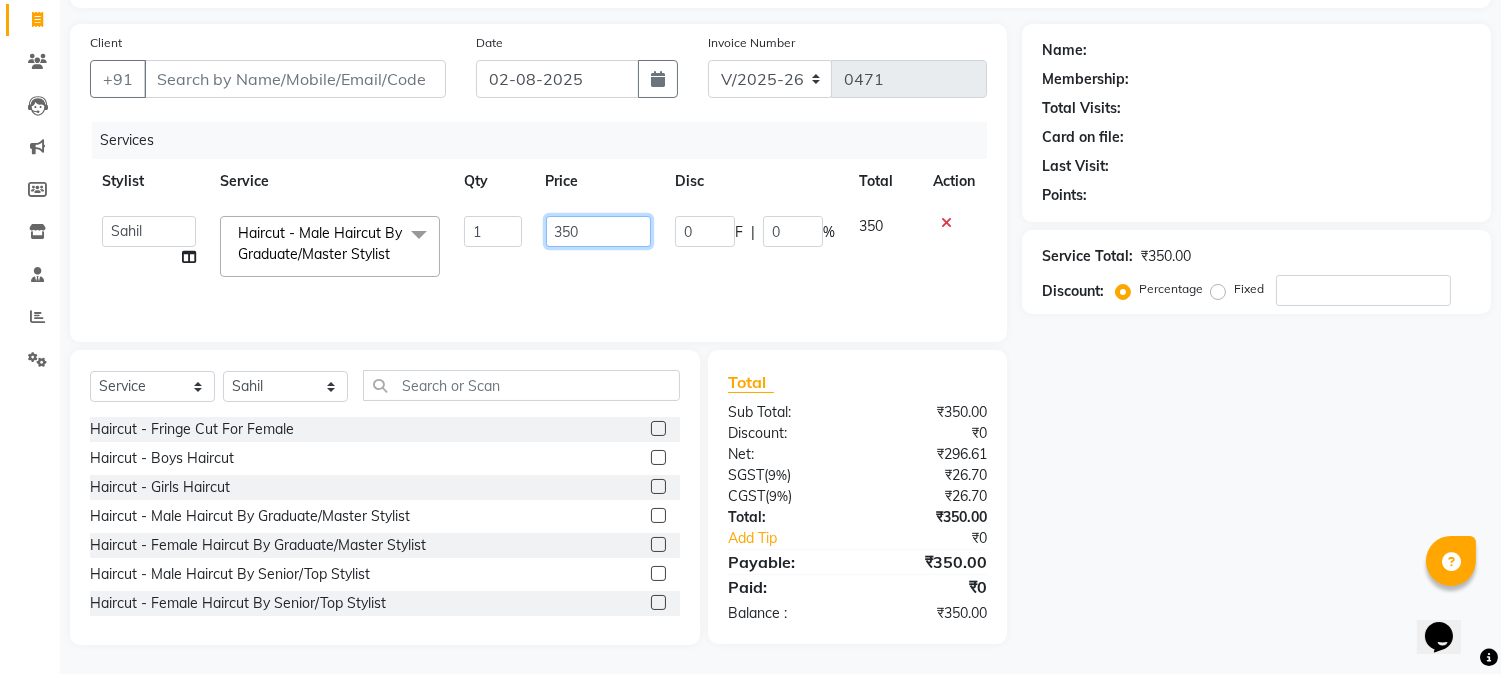 click on "350" 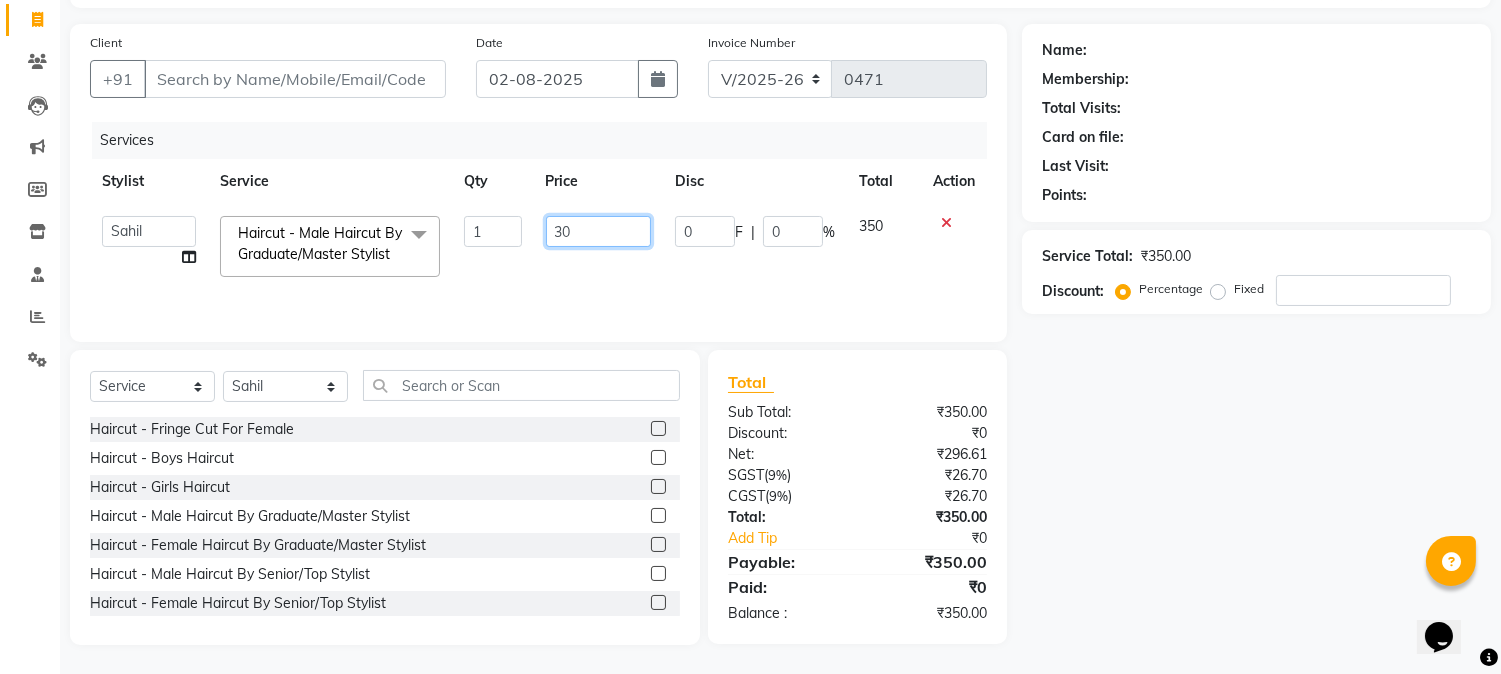 type on "300" 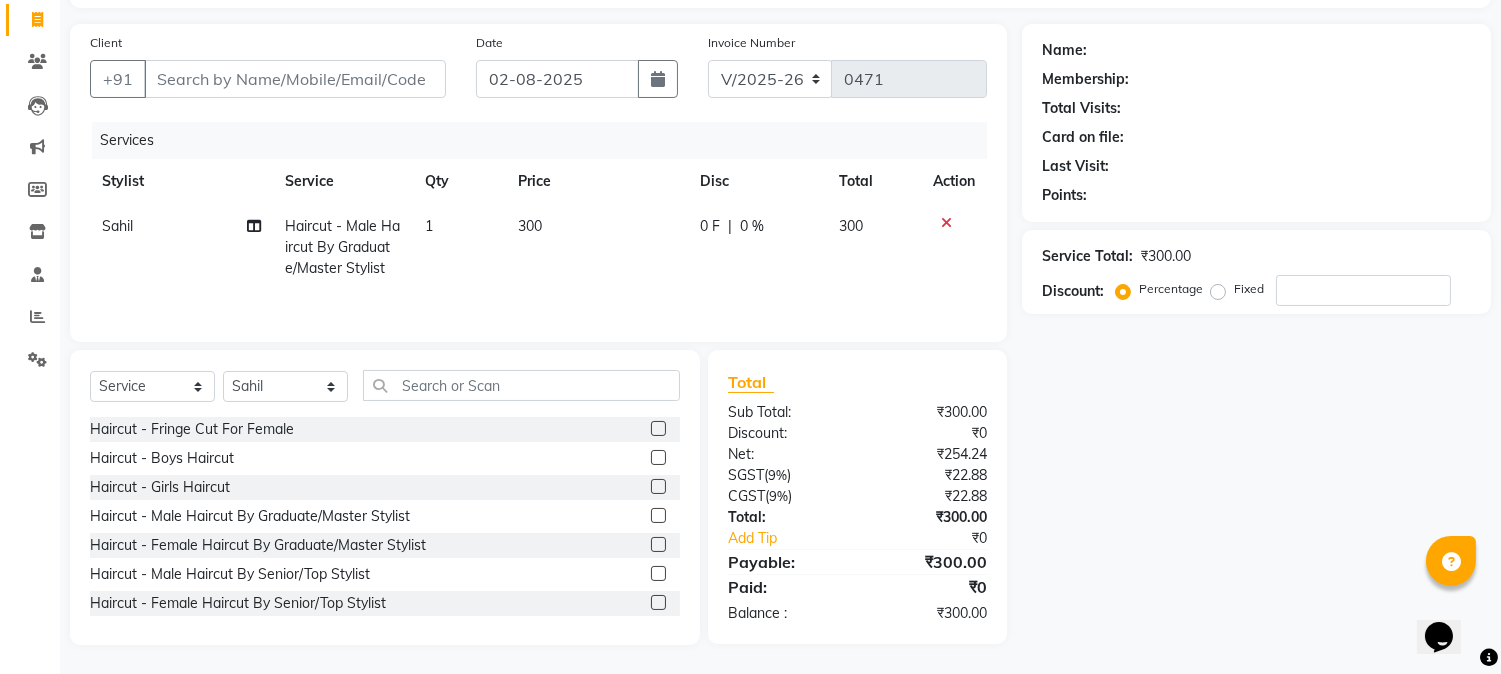 click on "Name: Membership: Total Visits: Card on file: Last Visit:  Points:  Service Total:  ₹300.00  Discount:  Percentage   Fixed" 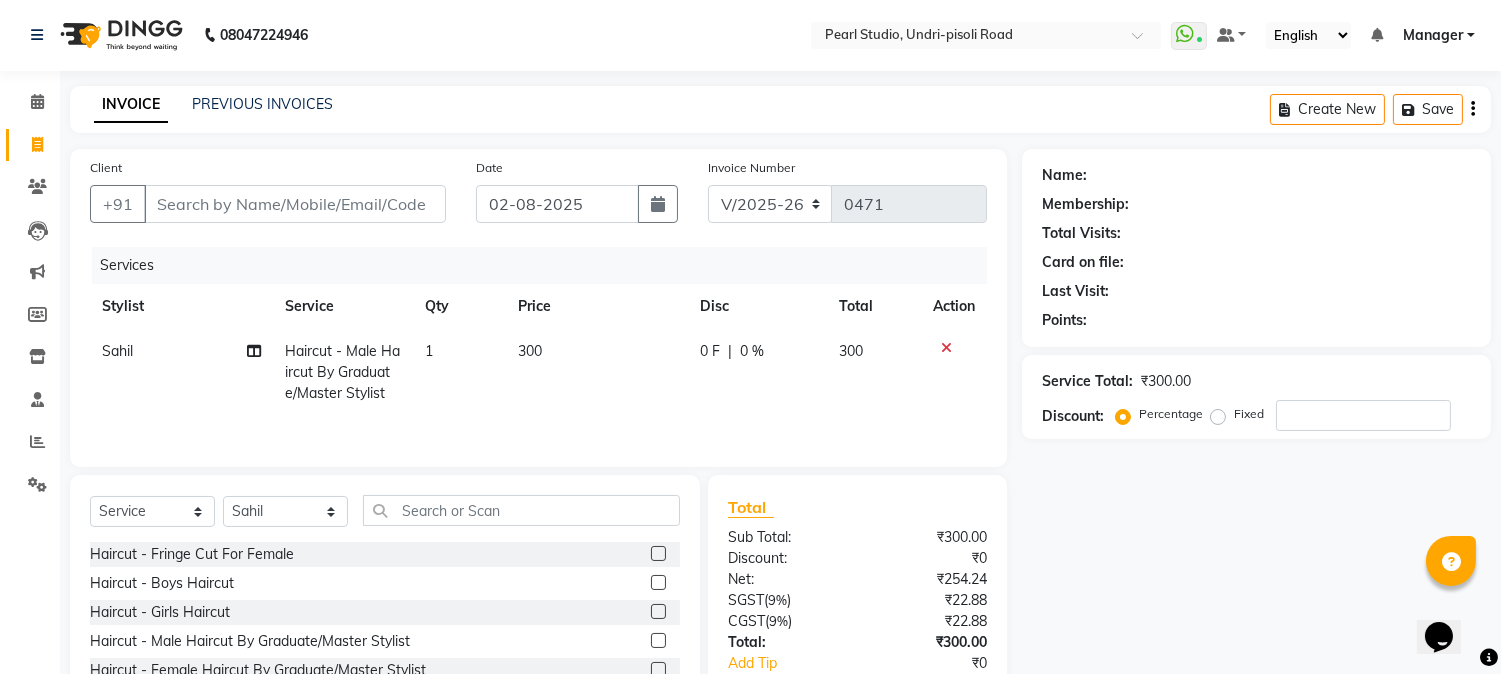 scroll, scrollTop: 0, scrollLeft: 0, axis: both 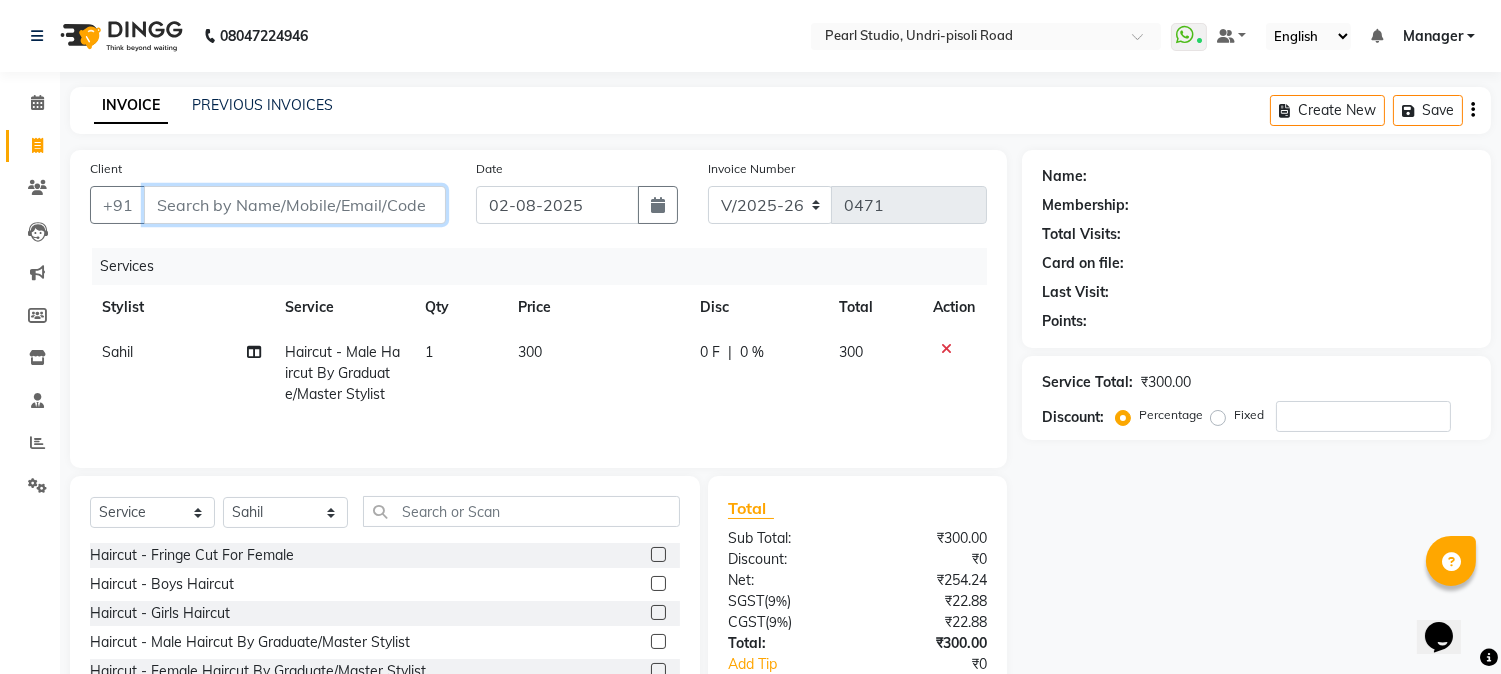 click on "Client" at bounding box center [295, 205] 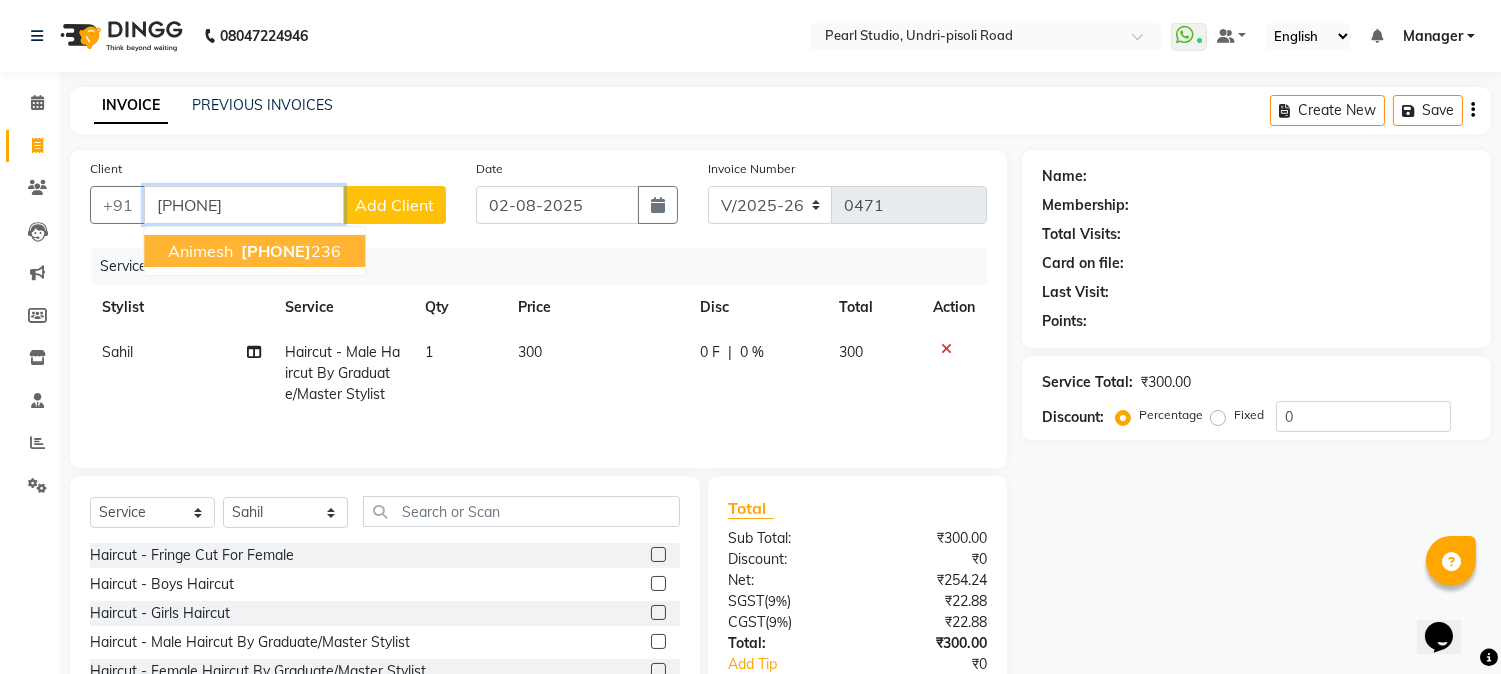 click on "[PHONE]" at bounding box center [276, 251] 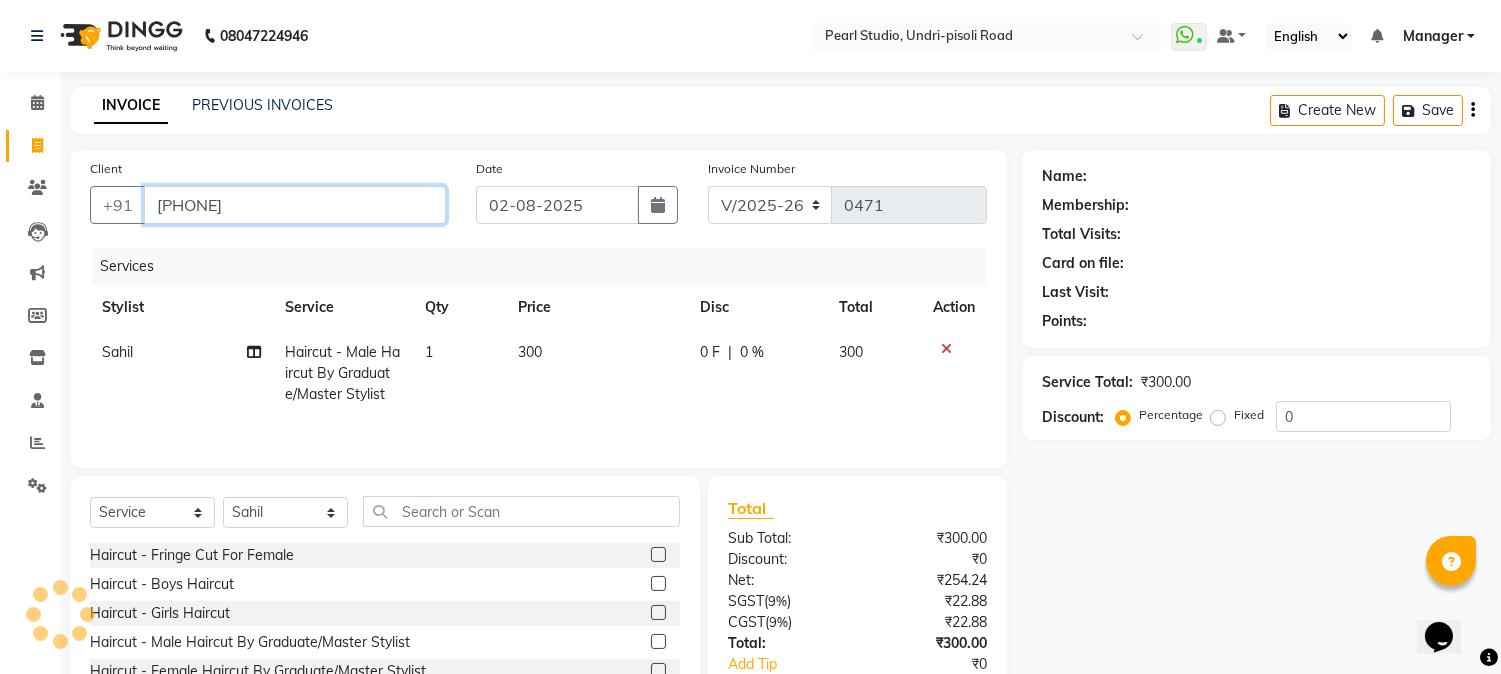 type on "[PHONE]" 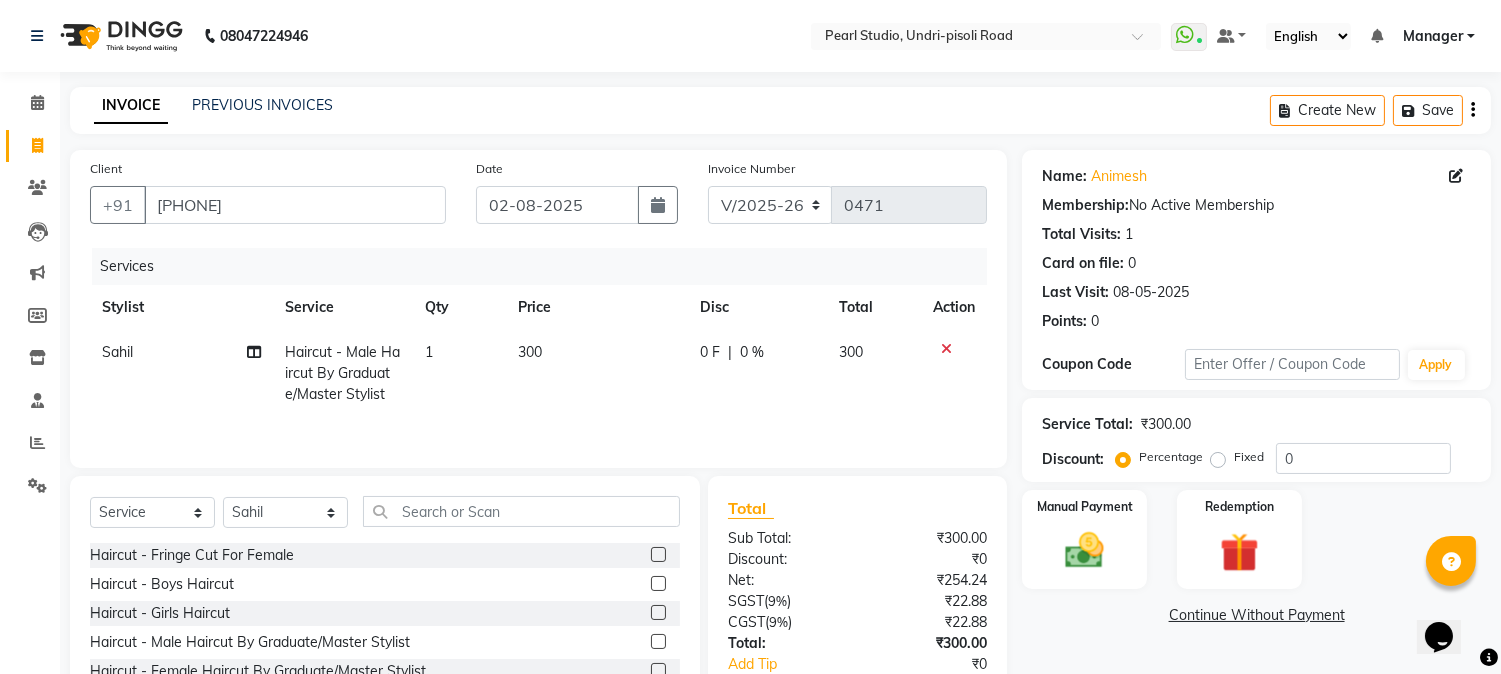 scroll, scrollTop: 111, scrollLeft: 0, axis: vertical 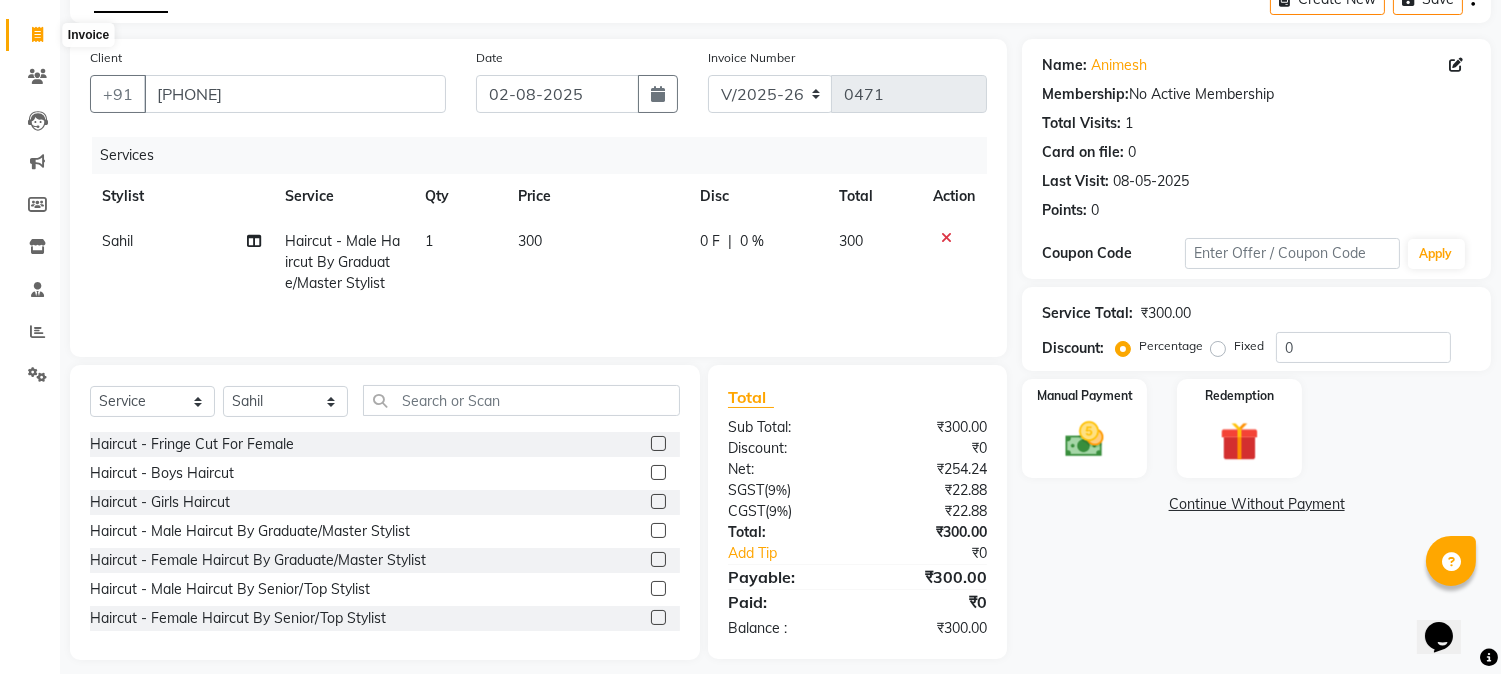 drag, startPoint x: 28, startPoint y: 42, endPoint x: 1120, endPoint y: 558, distance: 1207.7748 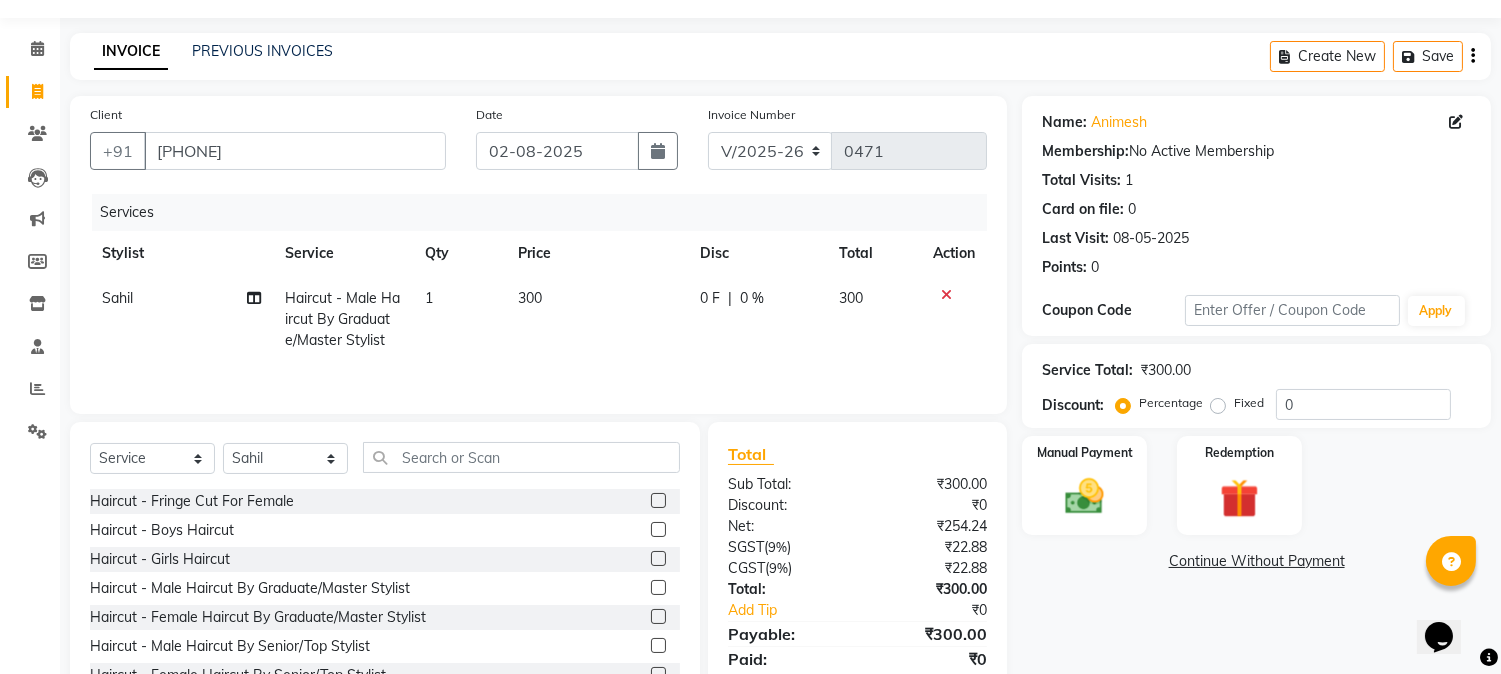 scroll, scrollTop: 0, scrollLeft: 0, axis: both 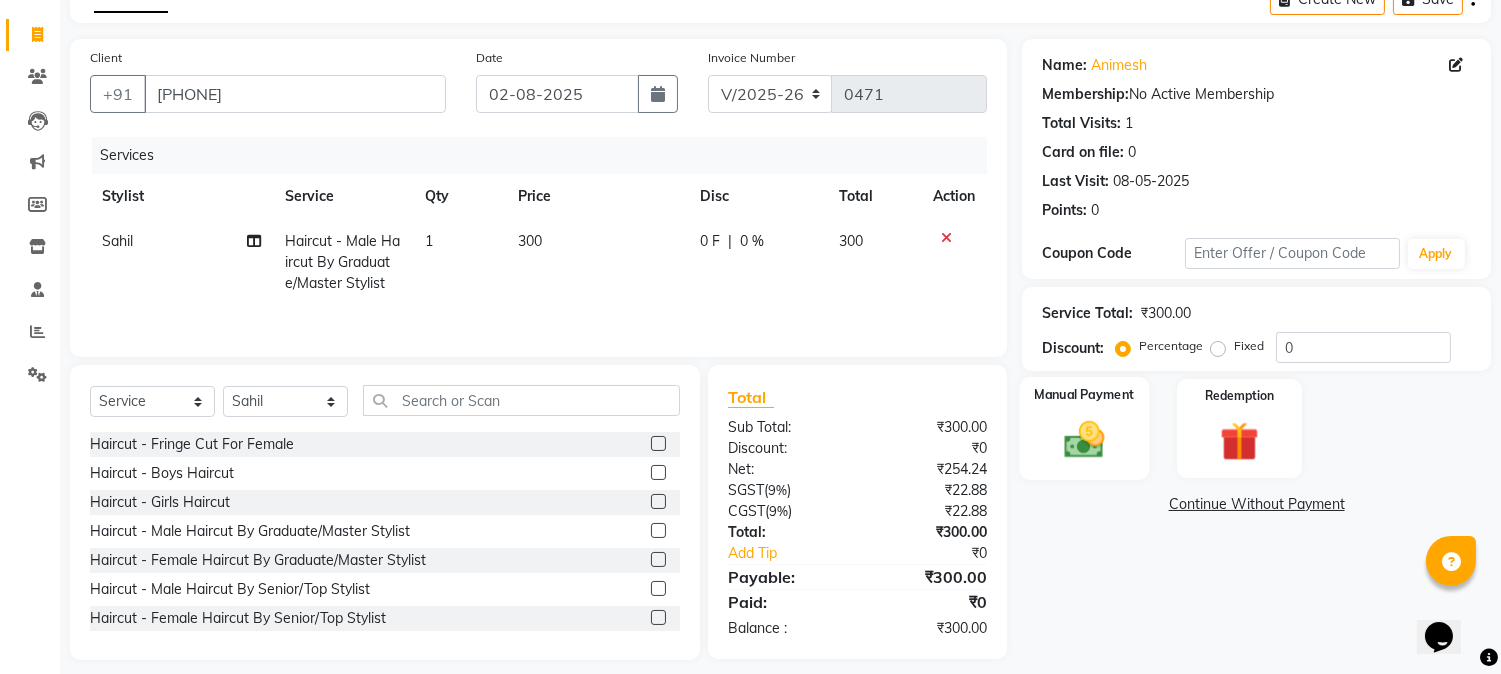 click 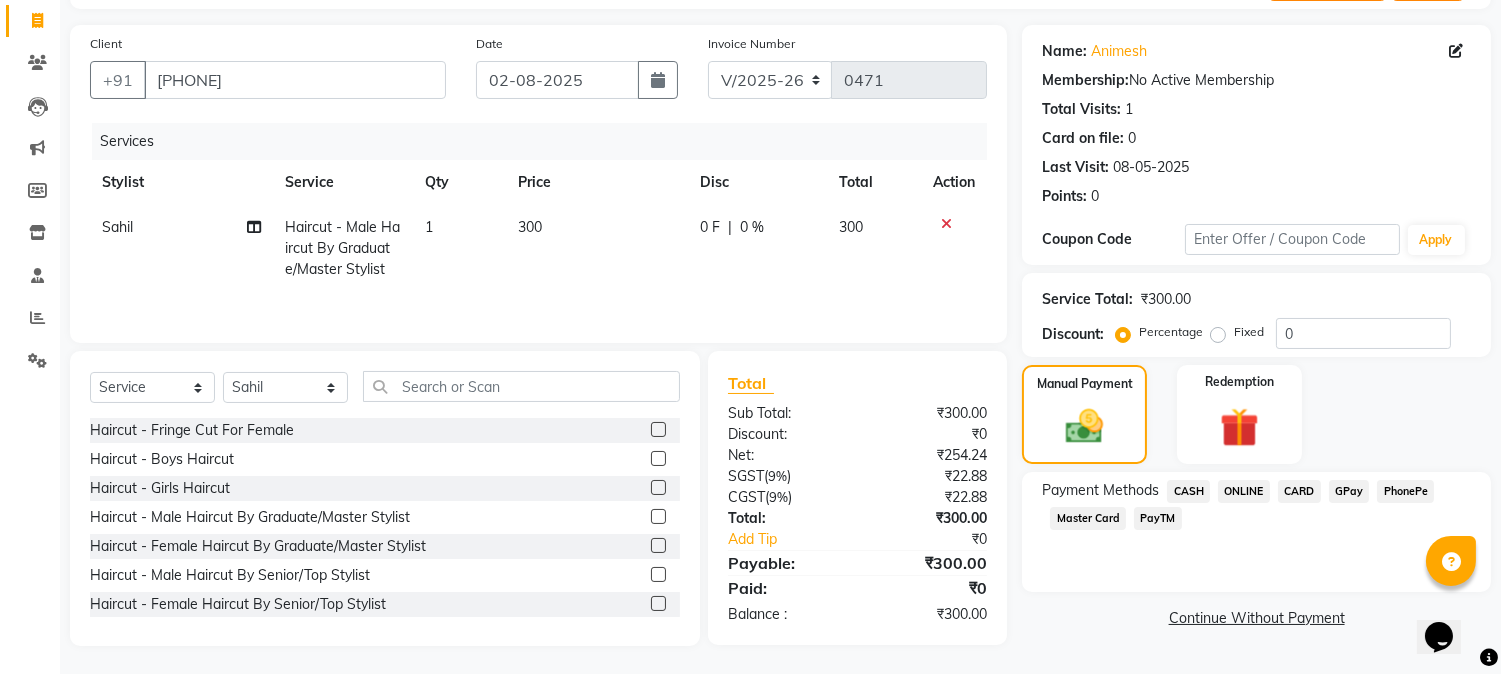 scroll, scrollTop: 128, scrollLeft: 0, axis: vertical 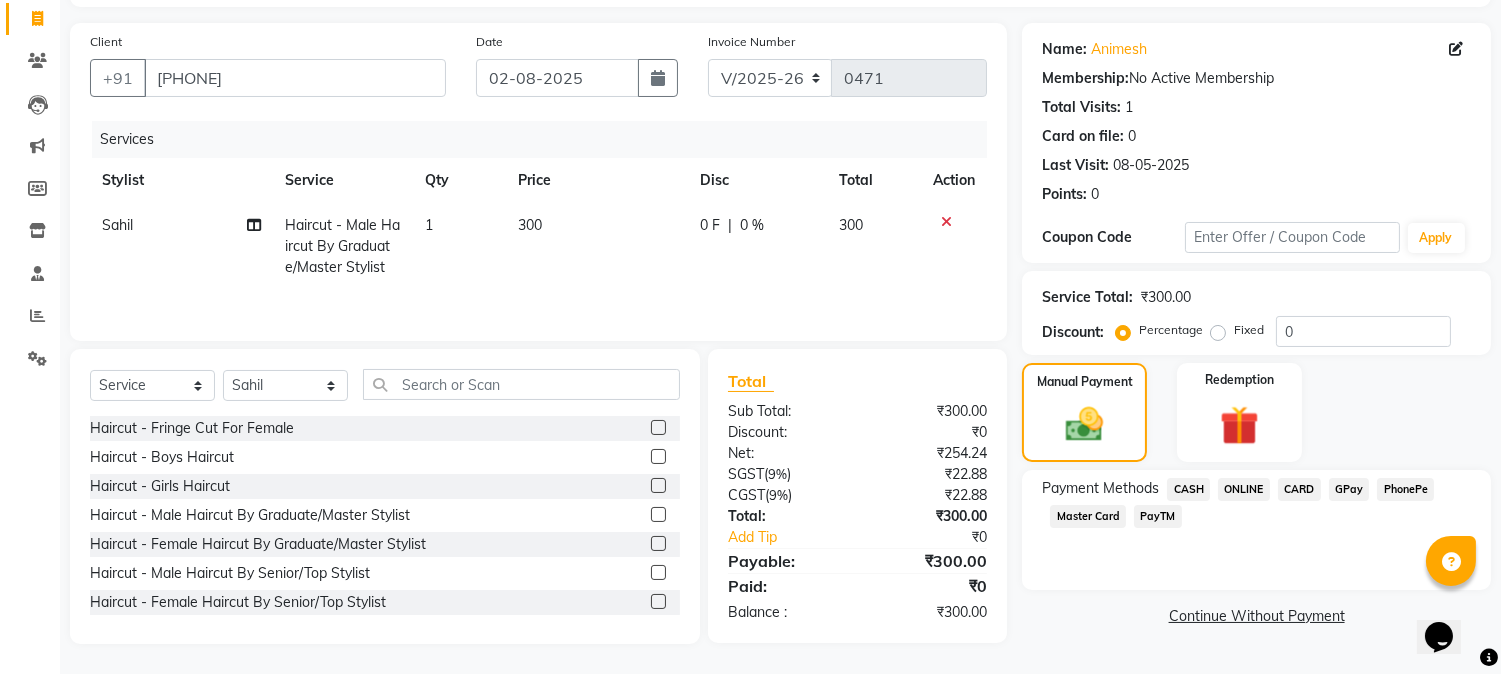 click on "PayTM" 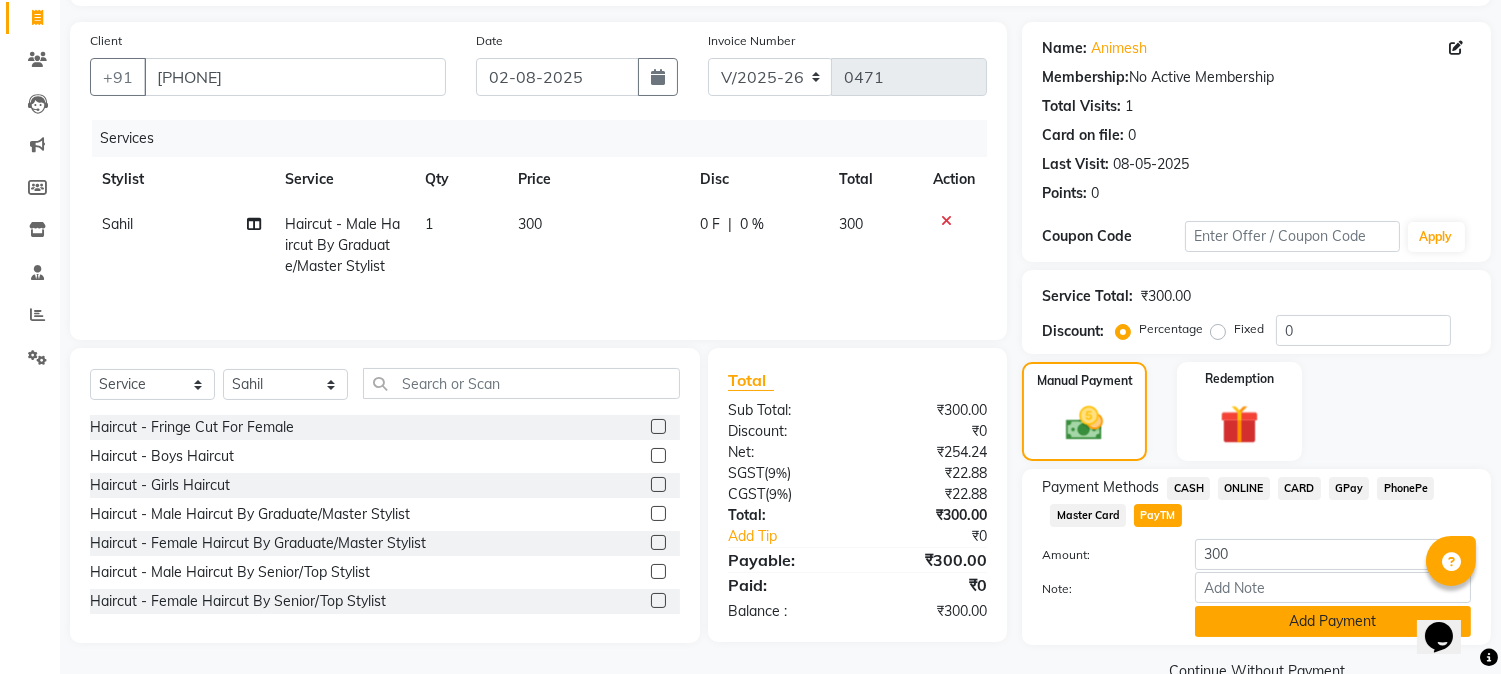 click on "Add Payment" 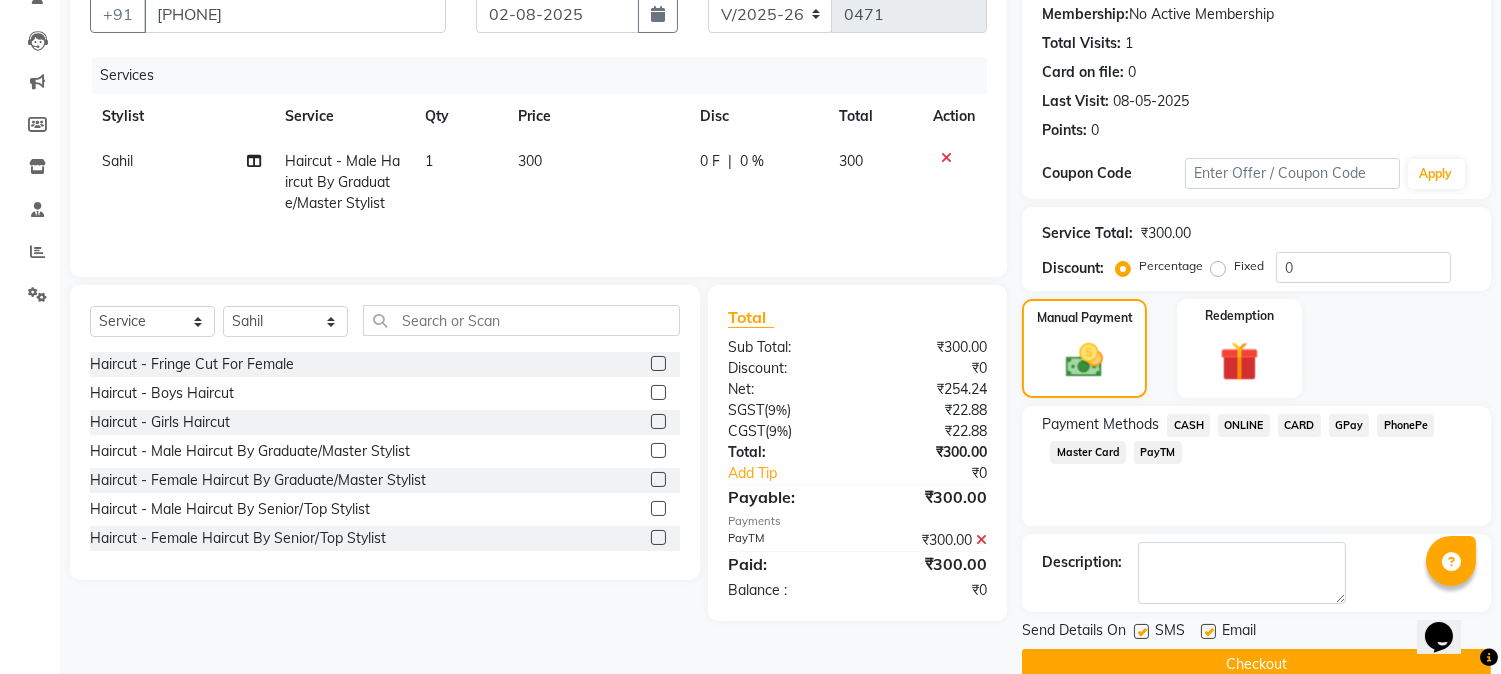 scroll, scrollTop: 225, scrollLeft: 0, axis: vertical 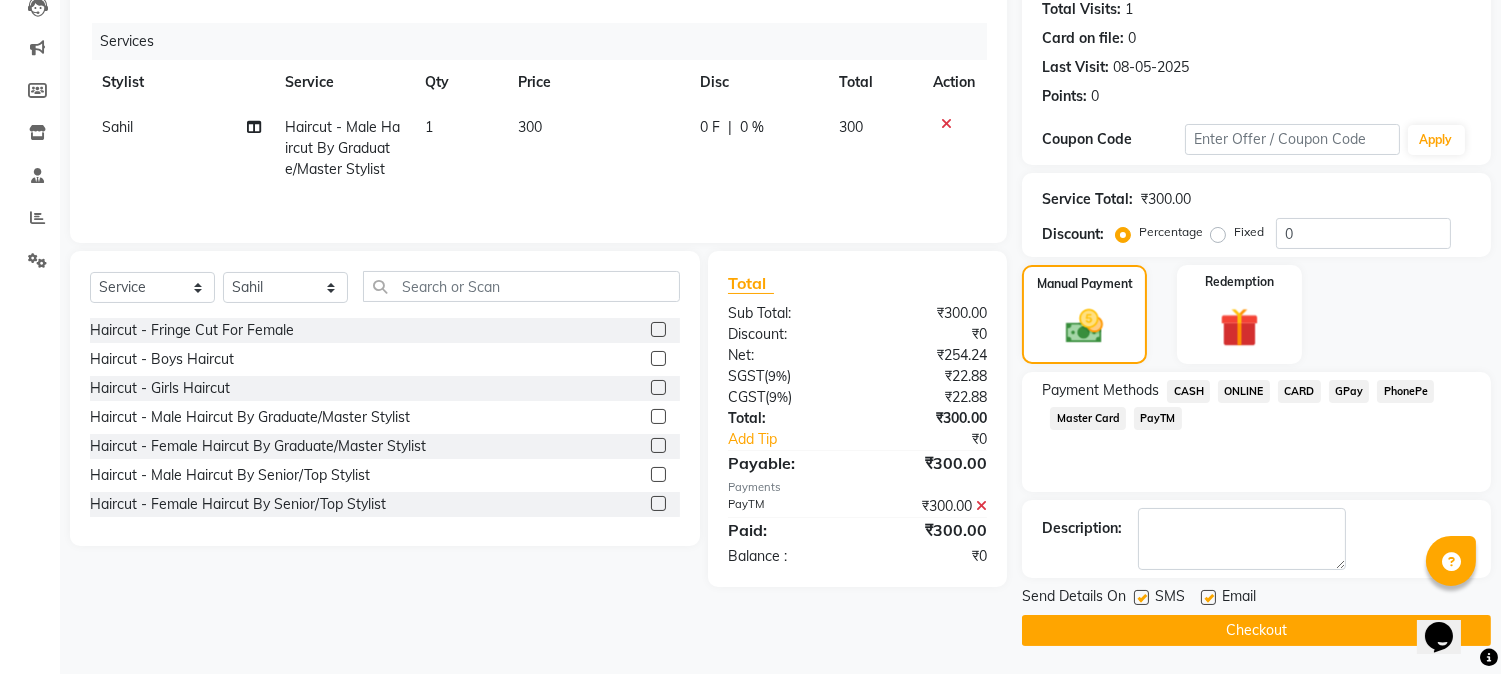 click on "Checkout" 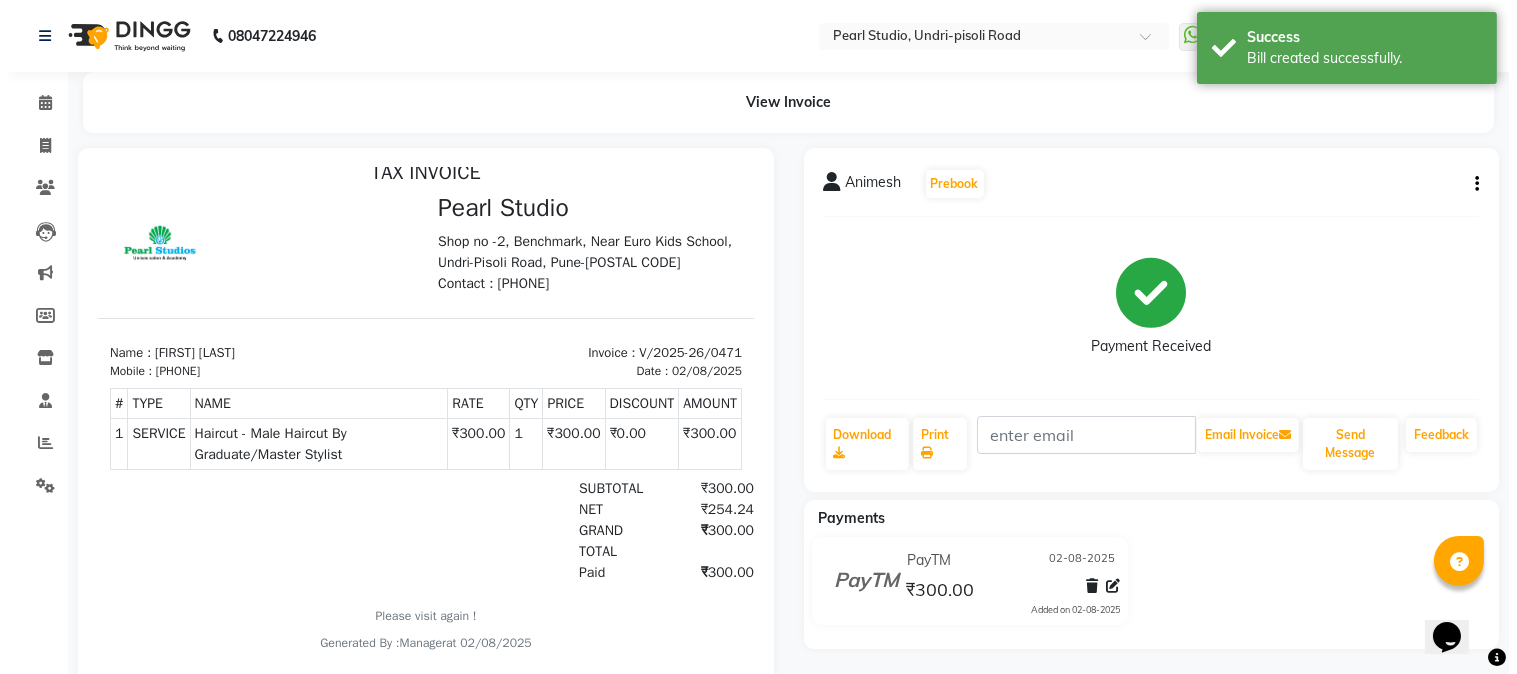 scroll, scrollTop: 0, scrollLeft: 0, axis: both 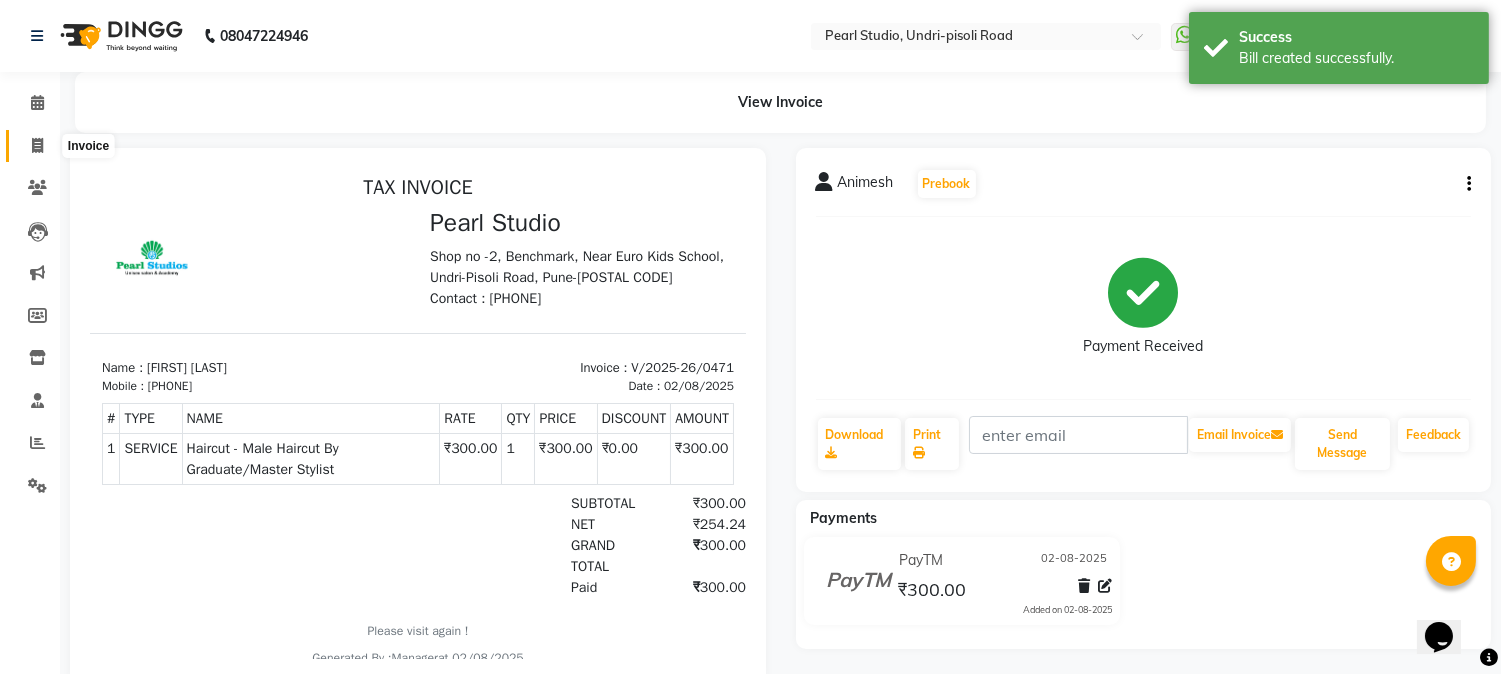 click 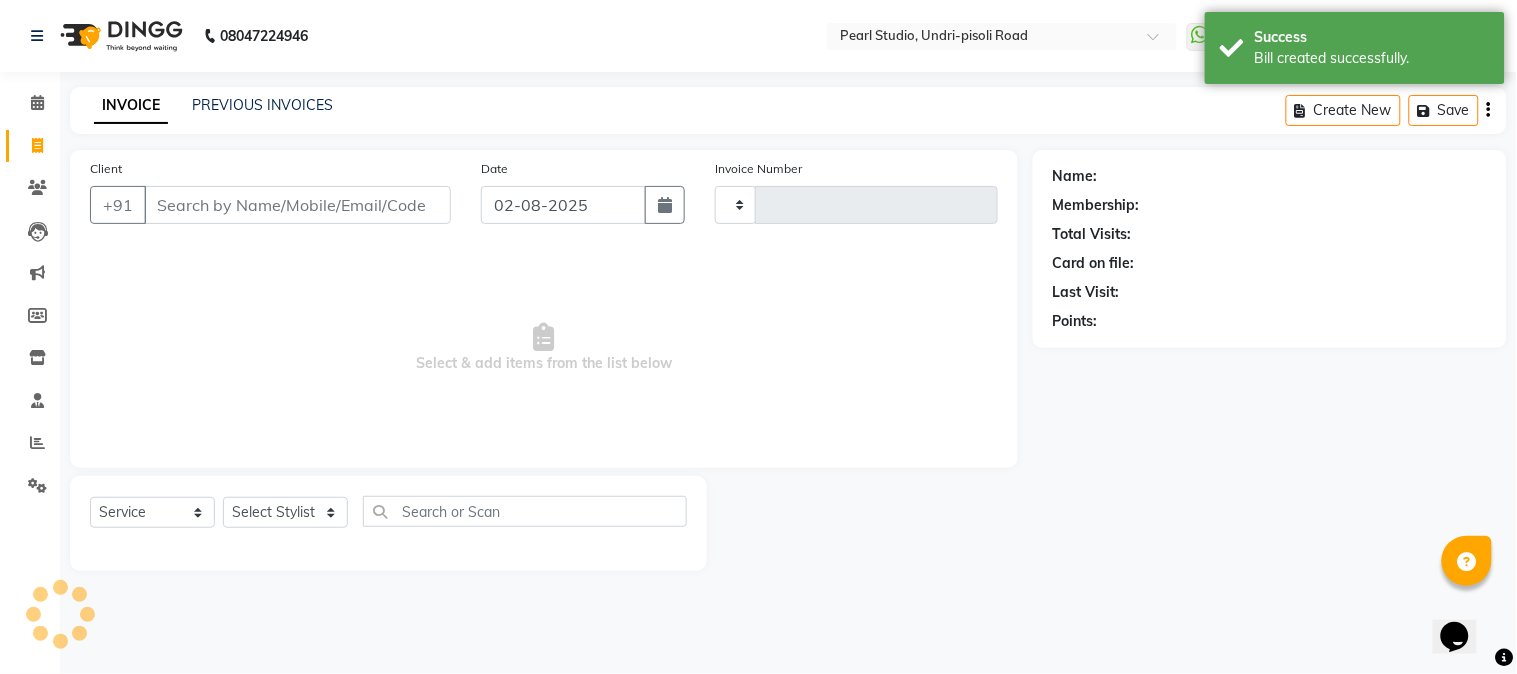 type on "0472" 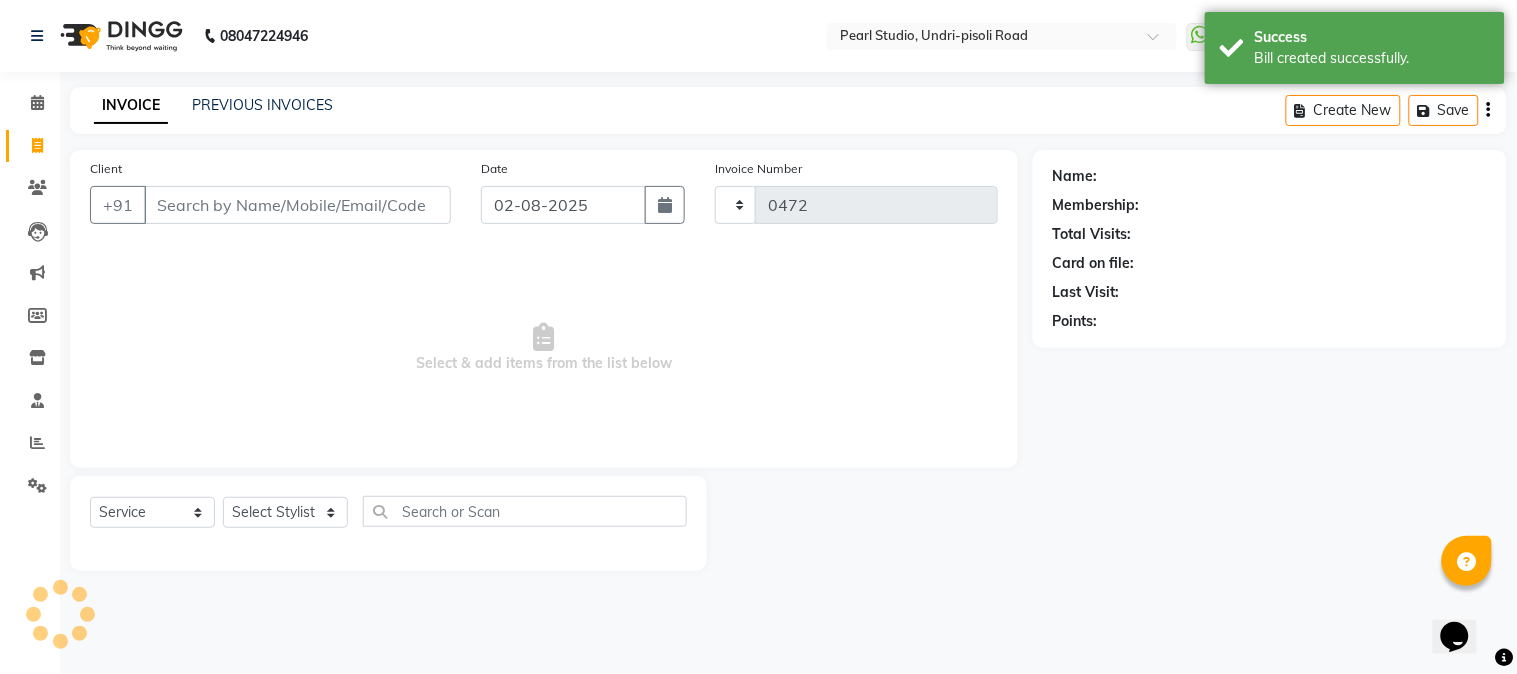 select on "5290" 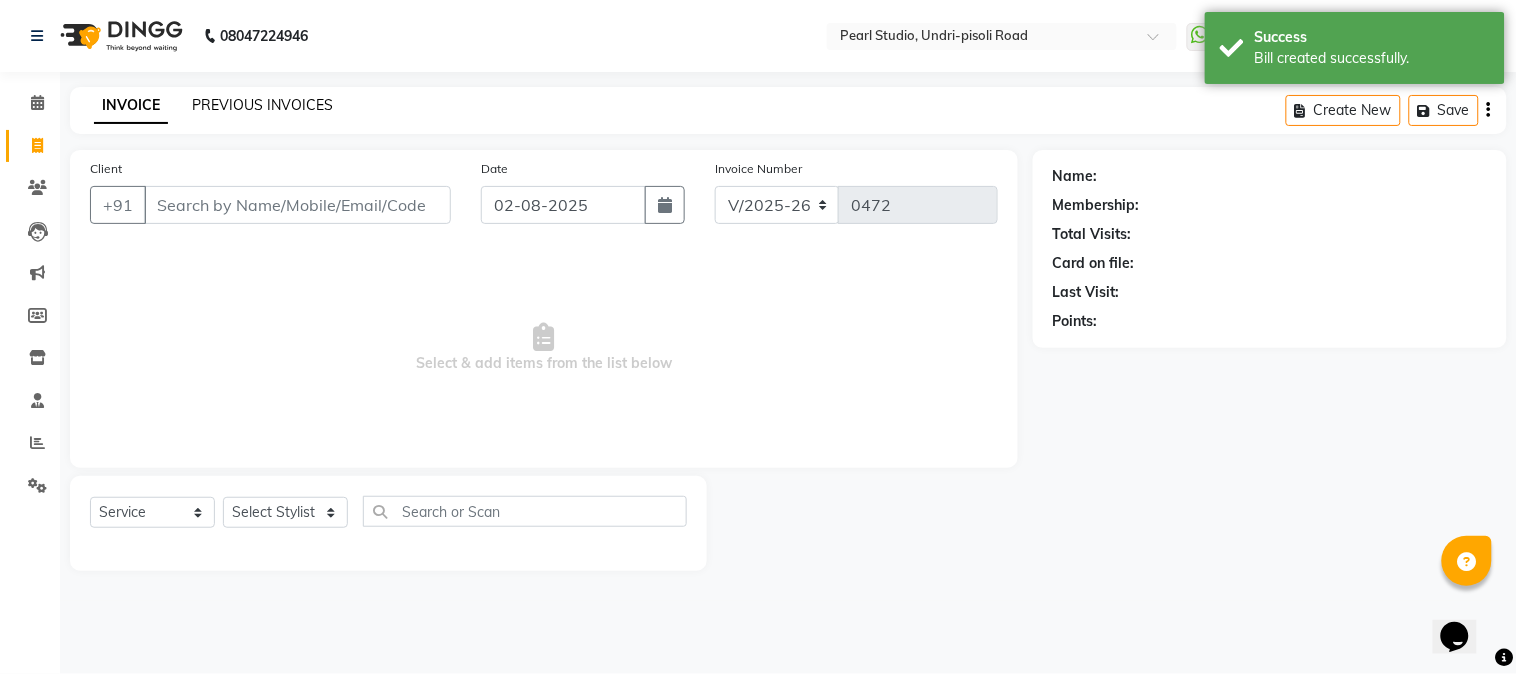 click on "PREVIOUS INVOICES" 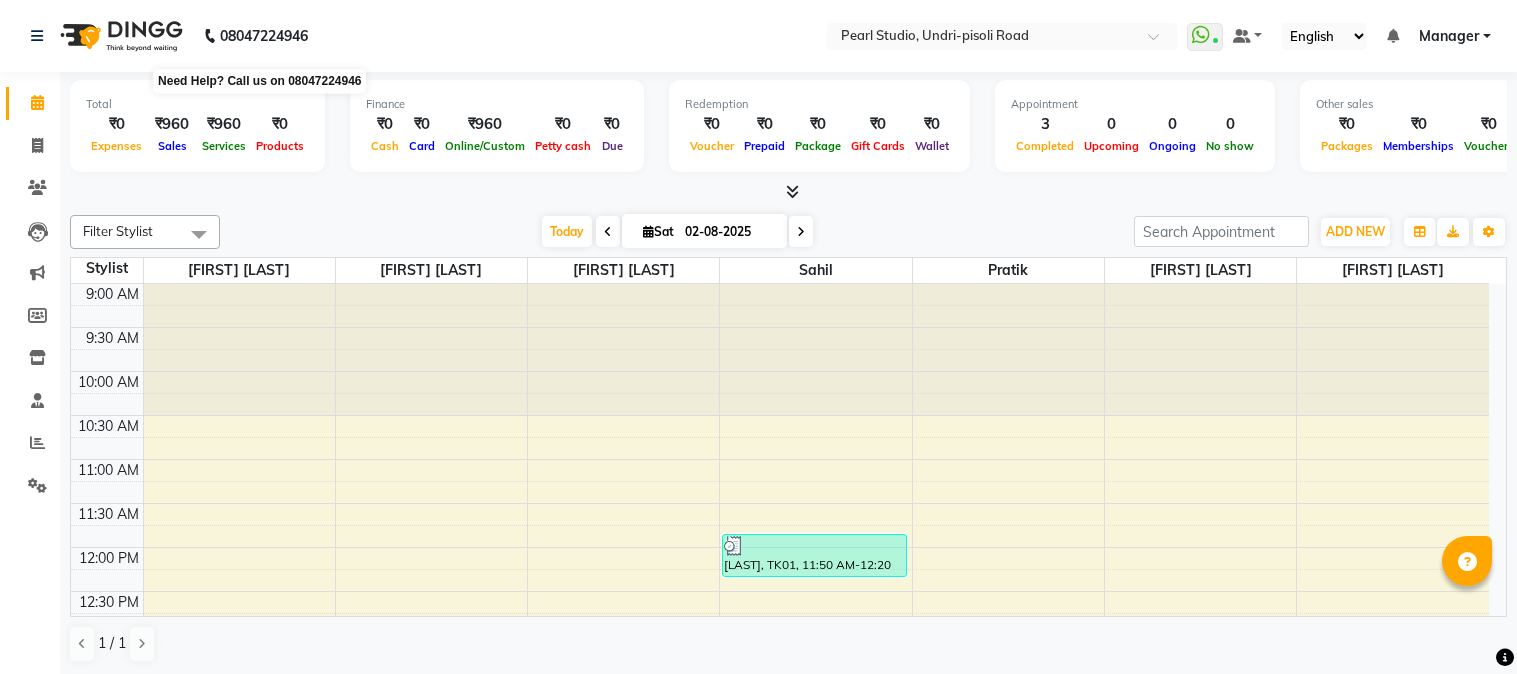 scroll, scrollTop: 0, scrollLeft: 0, axis: both 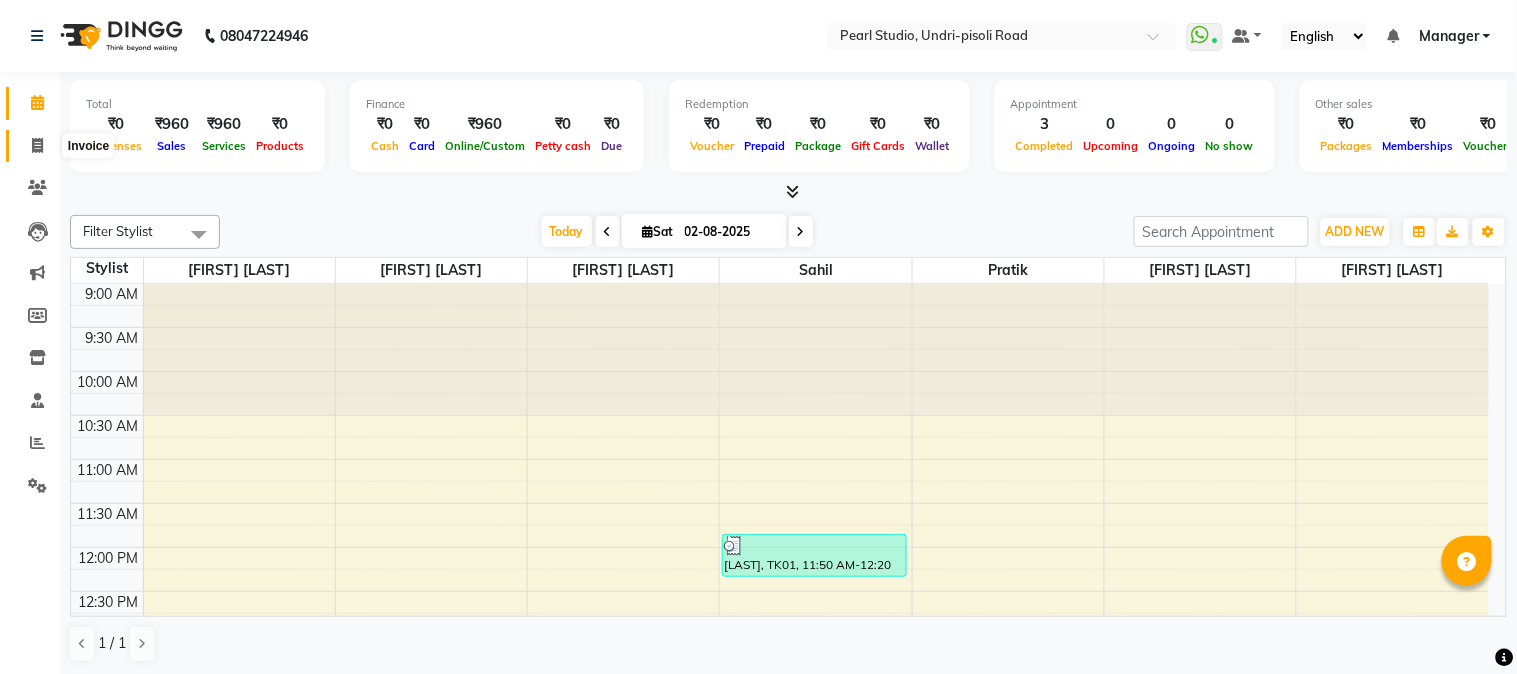 click 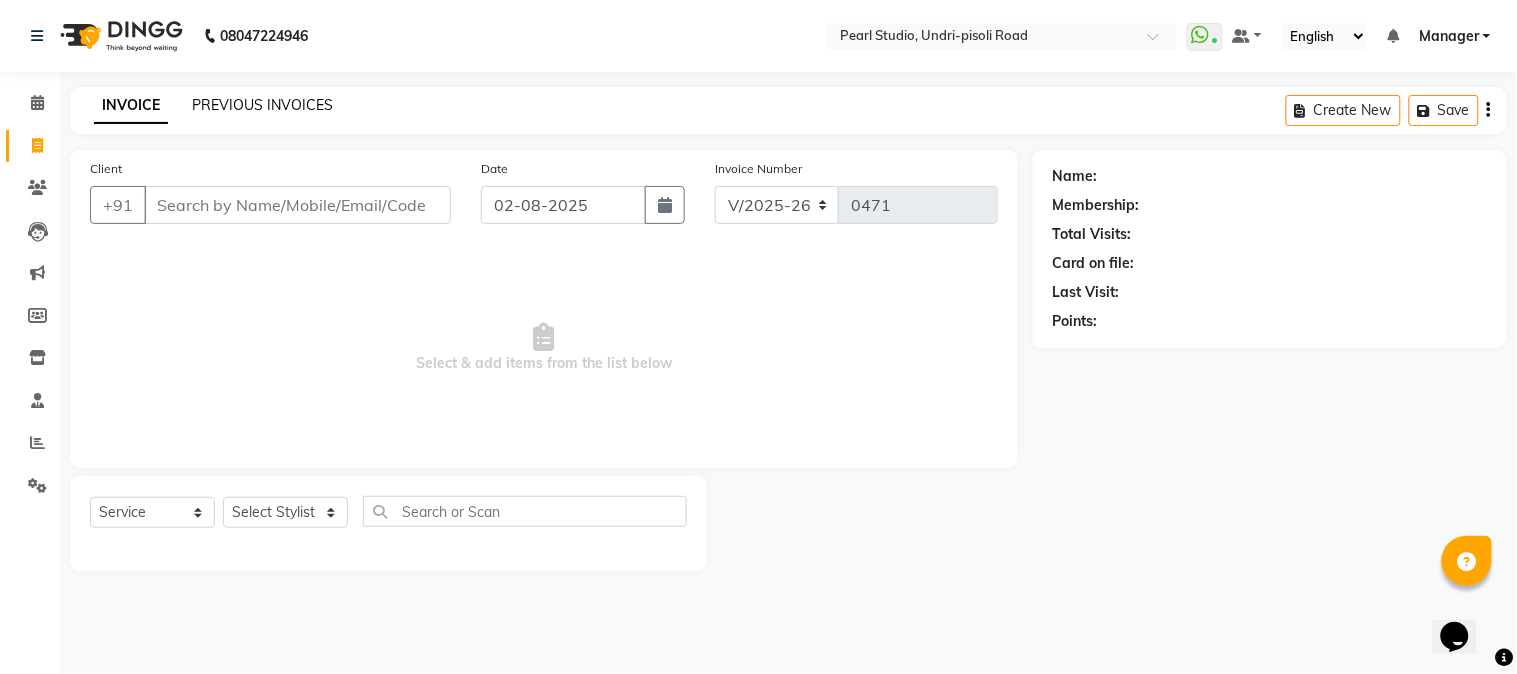 scroll, scrollTop: 0, scrollLeft: 0, axis: both 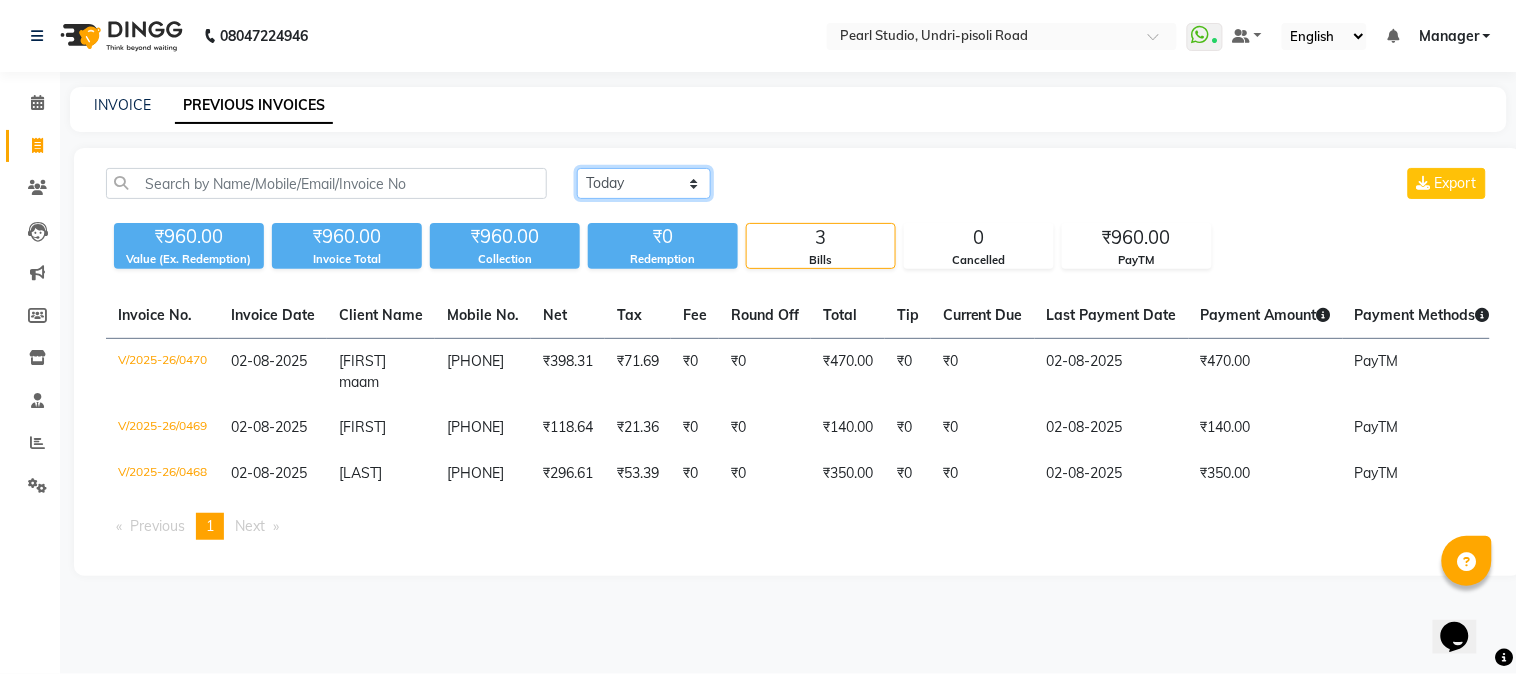 click on "Today Yesterday Custom Range" 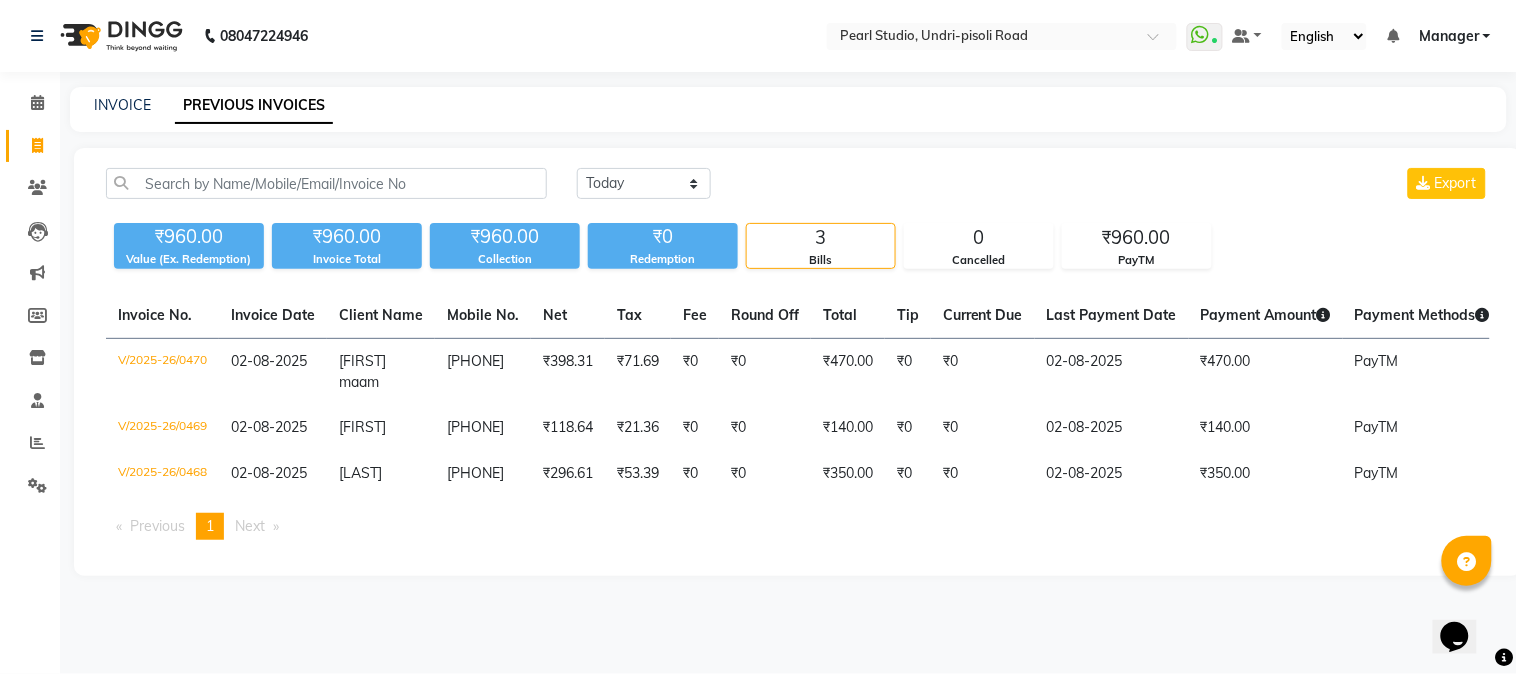 click on "INVOICE PREVIOUS INVOICES Today Yesterday Custom Range Export ₹960.00 Value (Ex. Redemption) ₹960.00 Invoice Total  ₹960.00 Collection ₹0 Redemption 3 Bills 0 Cancelled ₹960.00 PayTM  Invoice No.   Invoice Date   Client Name   Mobile No.   Net   Tax   Fee   Round Off   Total   Tip   Current Due   Last Payment Date   Payment Amount   Payment Methods   Cancel Reason   Status   V/2025-26/0470  02-08-2025 [FIRST] maam   [PHONE] ₹398.31 ₹71.69  ₹0  ₹0 ₹470.00 ₹0 ₹0 02-08-2025 ₹470.00  PayTM - PAID  V/2025-26/0469  02-08-2025 [FIRST]   [PHONE] ₹118.64 ₹21.36  ₹0  ₹0 ₹140.00 ₹0 ₹0 02-08-2025 ₹140.00  PayTM - PAID  V/2025-26/0468  02-08-2025 [LAST]   [PHONE] ₹296.61 ₹53.39  ₹0  ₹0 ₹350.00 ₹0 ₹0 02-08-2025 ₹350.00  PayTM - PAID  Previous  page  1 / 1  You're on page  1  Next  page" 